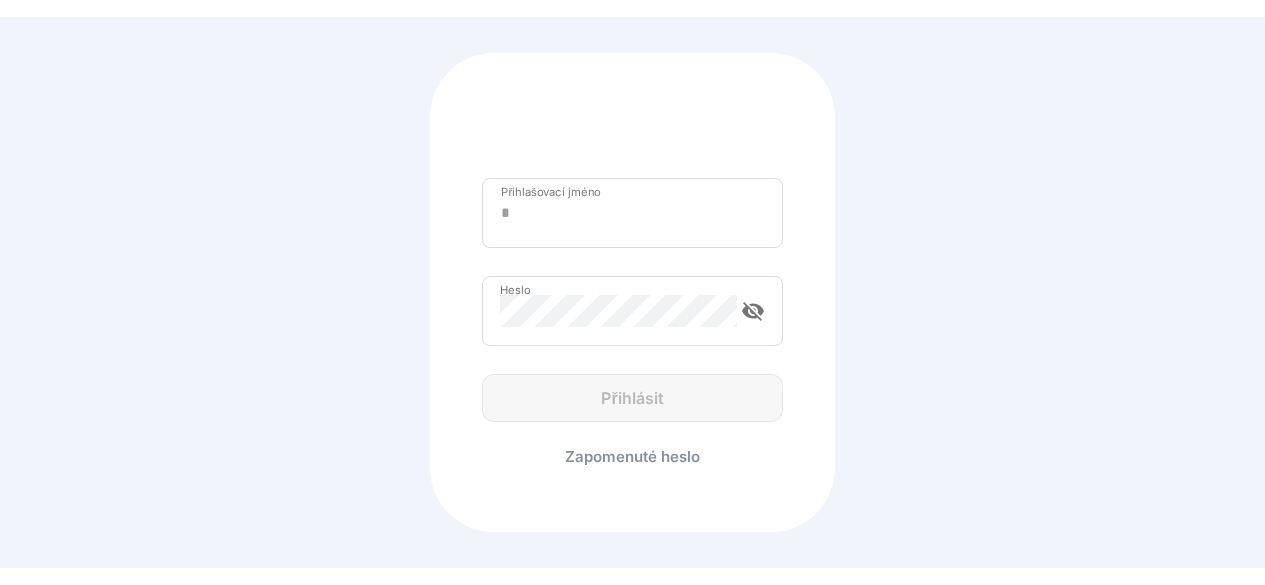 scroll, scrollTop: 0, scrollLeft: 0, axis: both 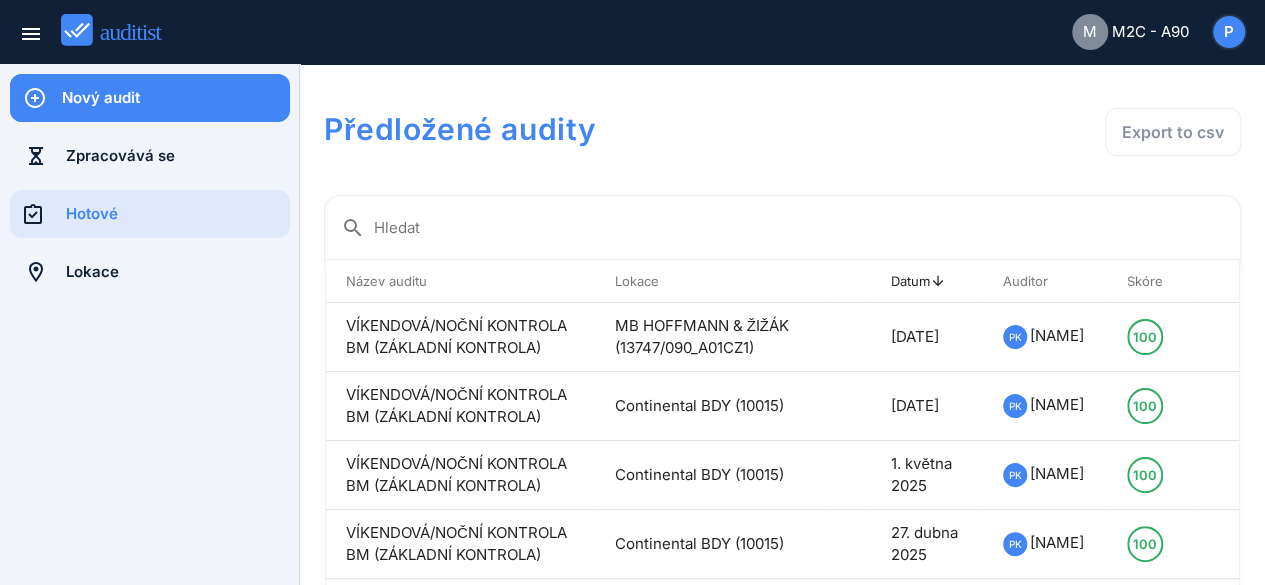 click on "Nový audit" at bounding box center (176, 98) 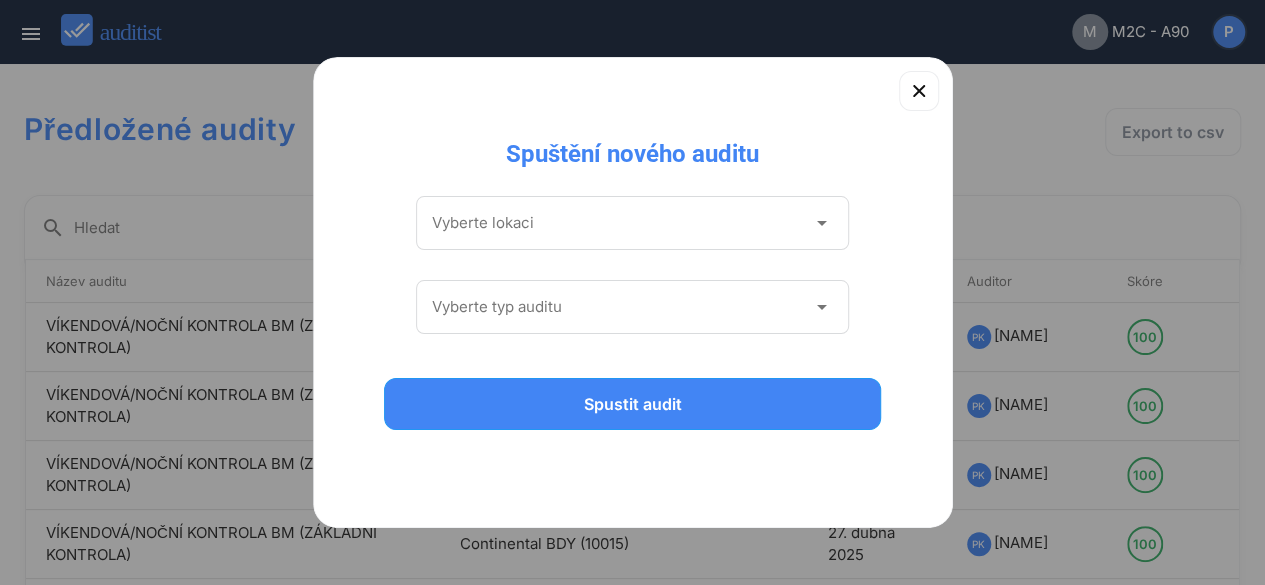 click on "arrow_drop_down" at bounding box center [821, 223] 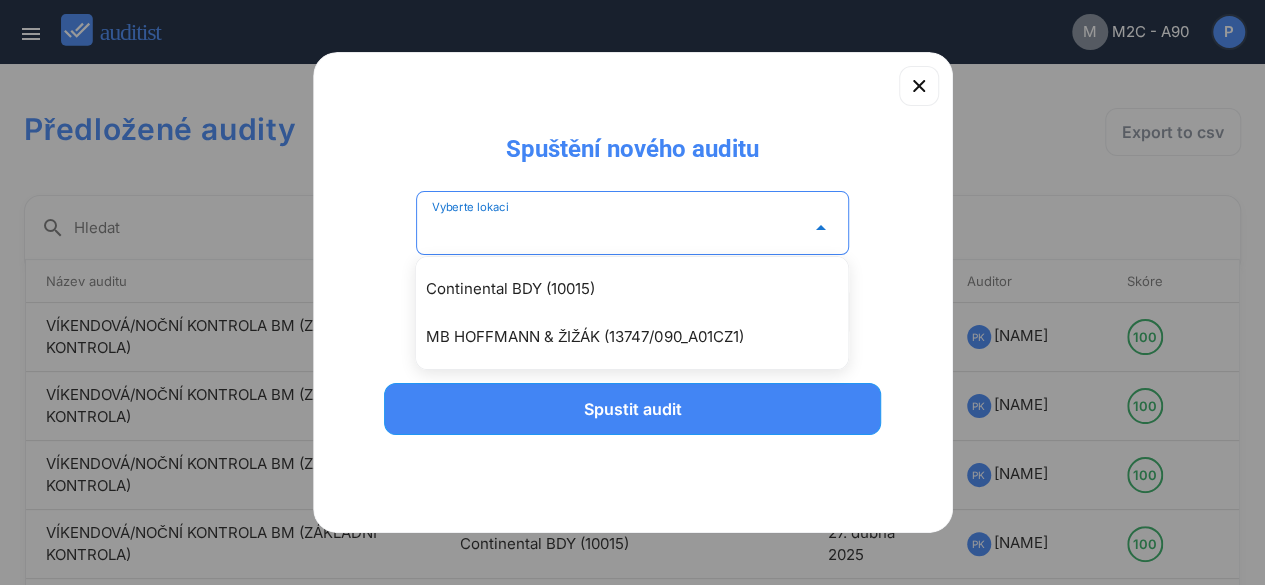 click on "Continental BDY (10015)" at bounding box center [642, 289] 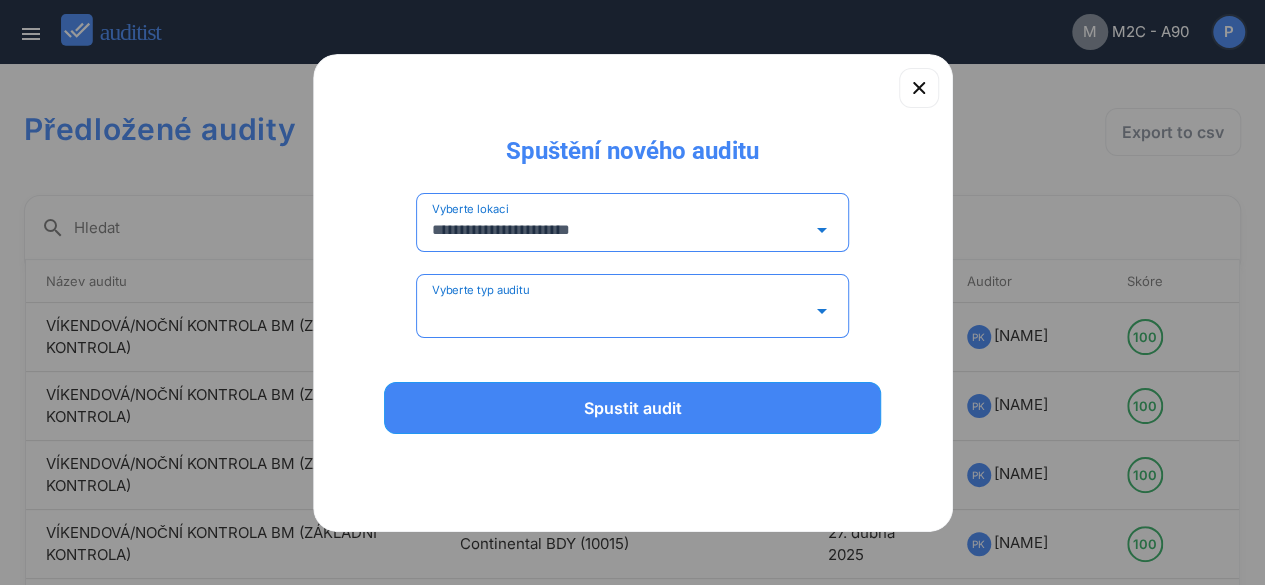 click at bounding box center [619, 311] 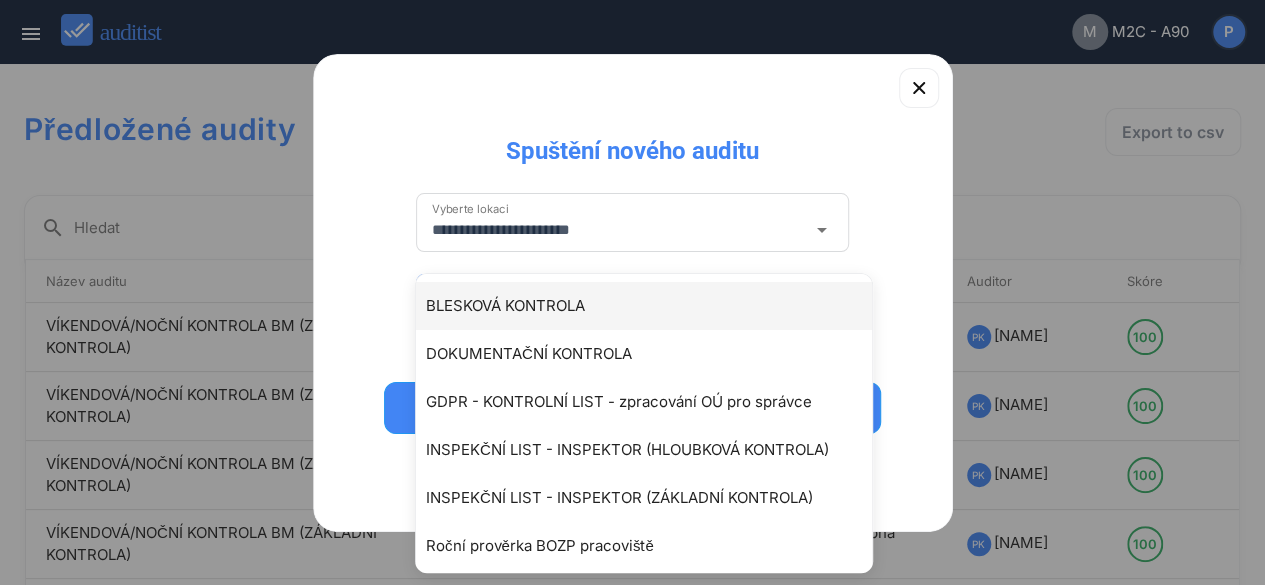 click on "BLESKOVÁ KONTROLA" at bounding box center (654, 306) 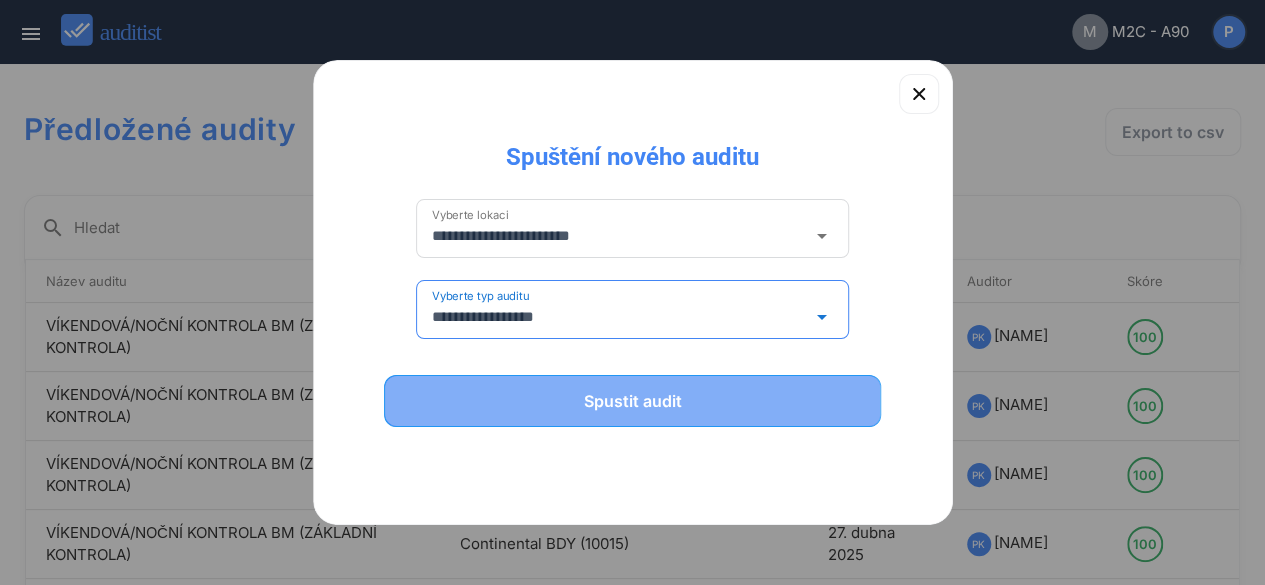 click on "Spustit audit" at bounding box center [633, 401] 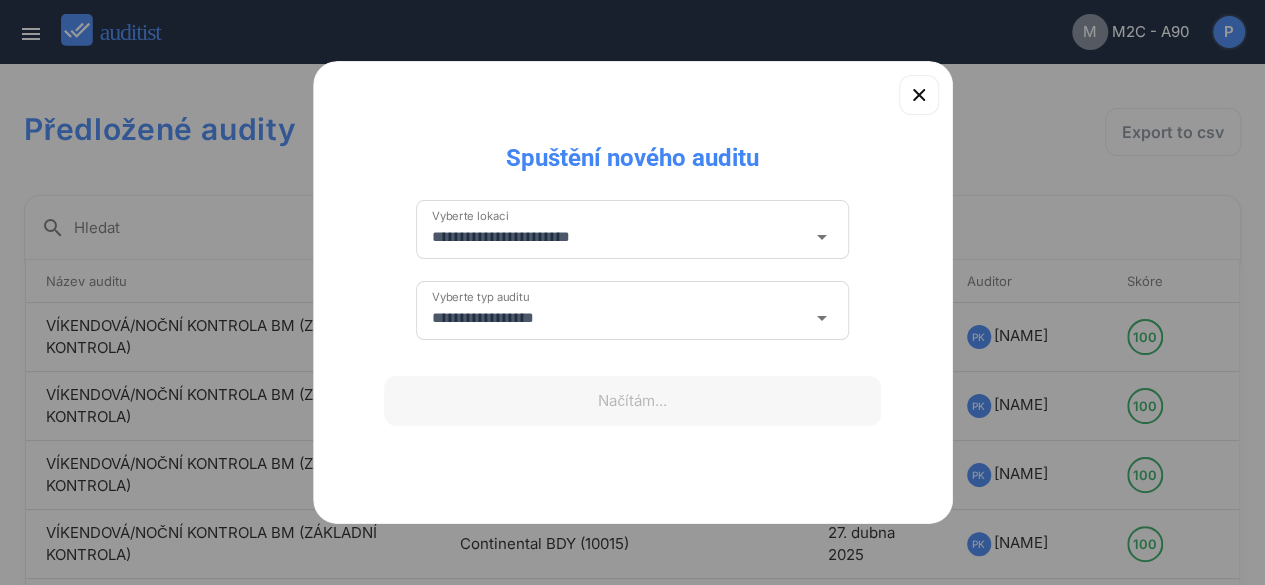 type 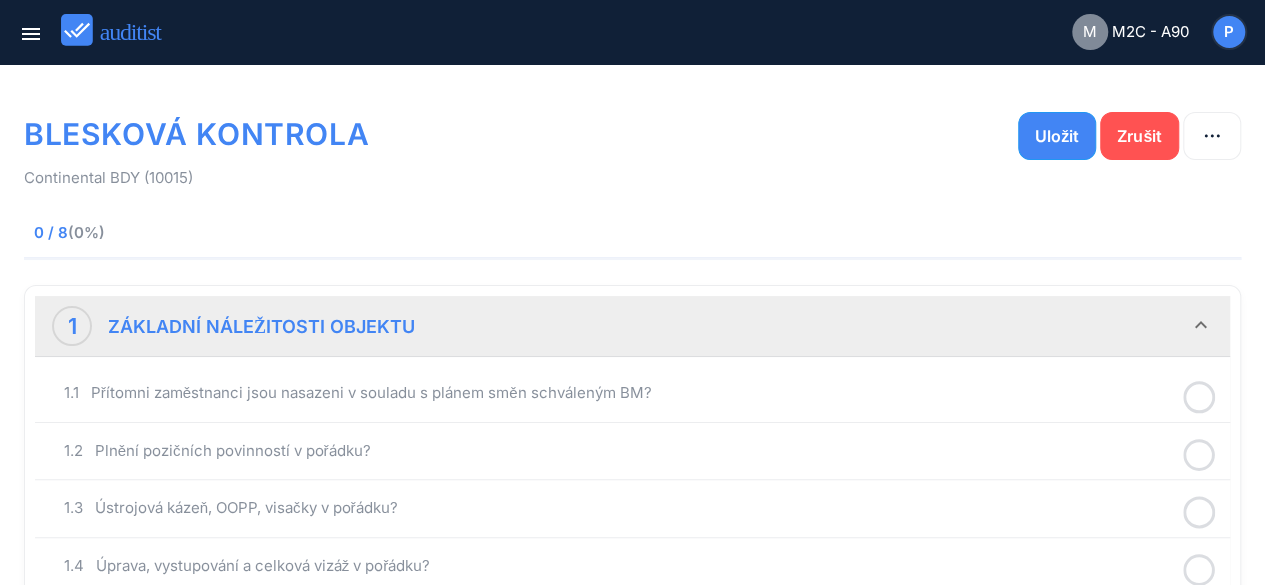 click 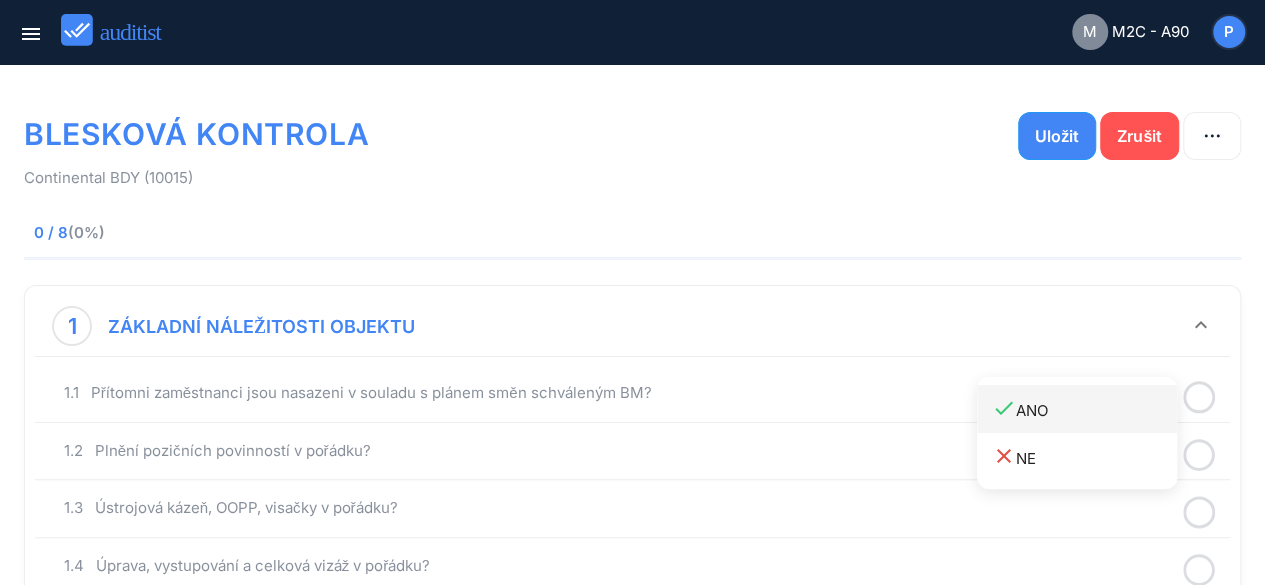 click on "done
ANO" at bounding box center [1084, 409] 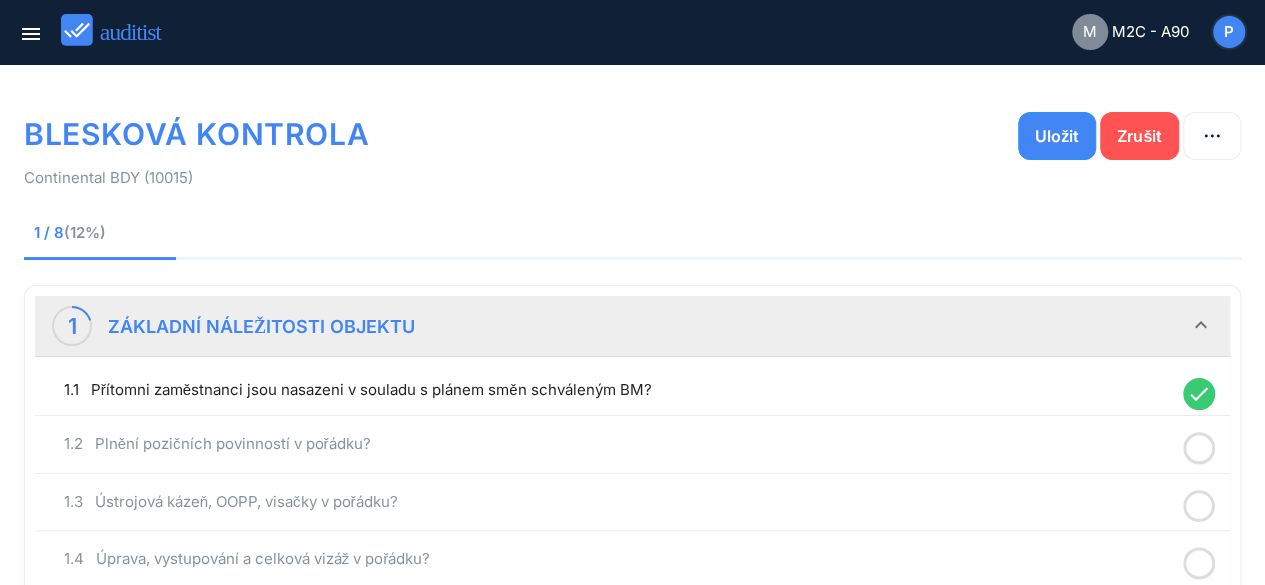 click 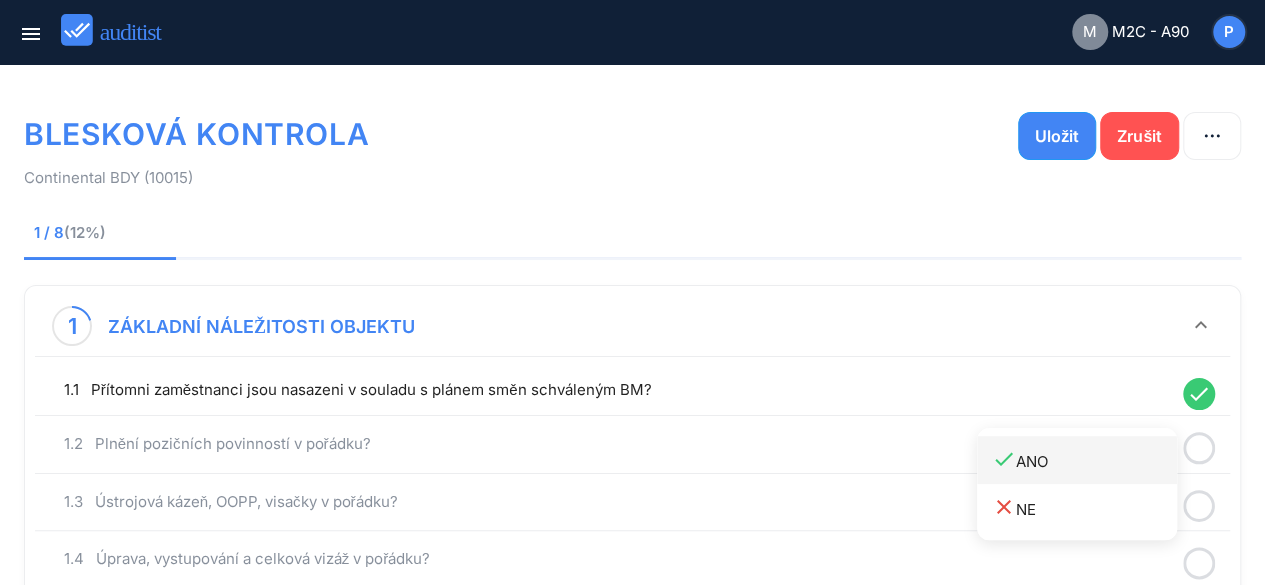 click on "done
ANO" at bounding box center [1084, 460] 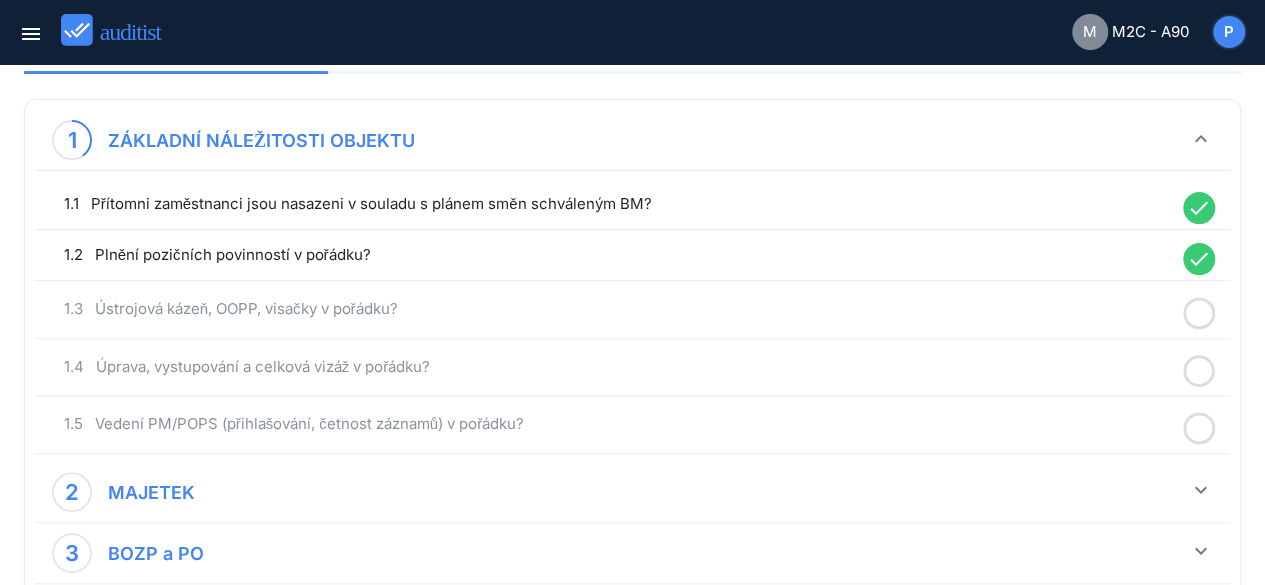 scroll, scrollTop: 200, scrollLeft: 0, axis: vertical 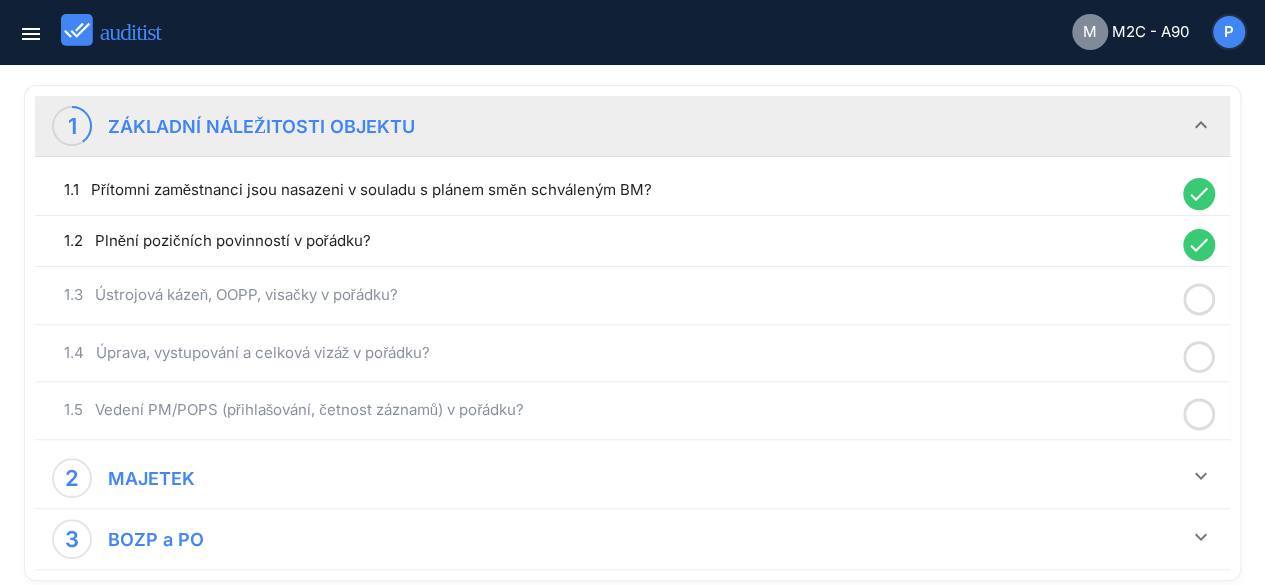 click 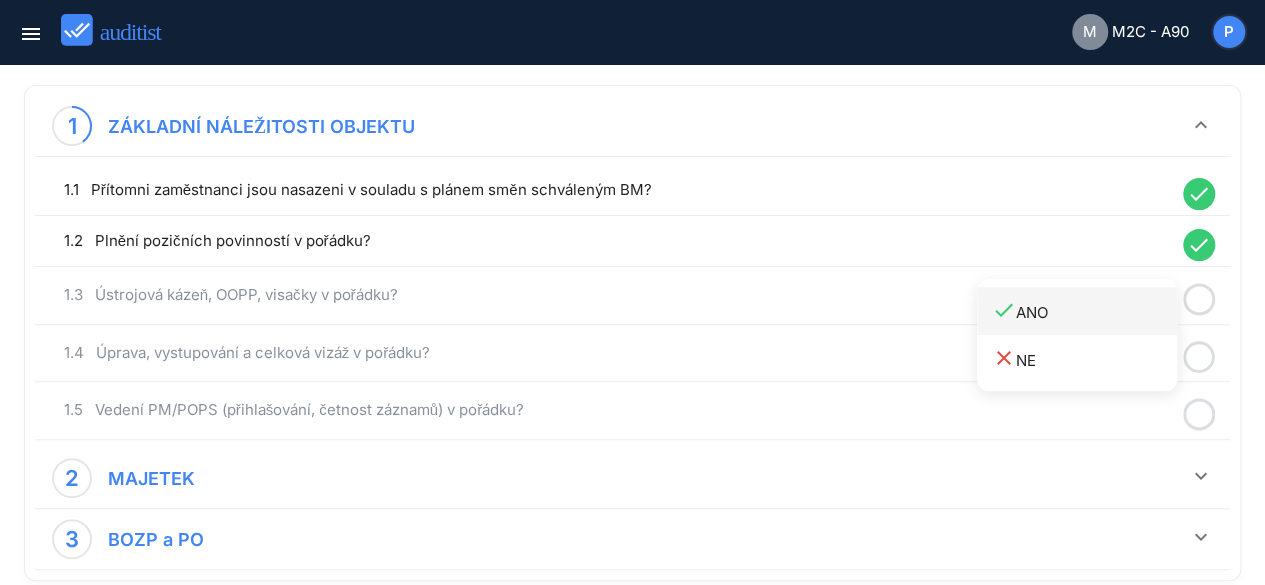 click on "done
ANO" at bounding box center (1084, 311) 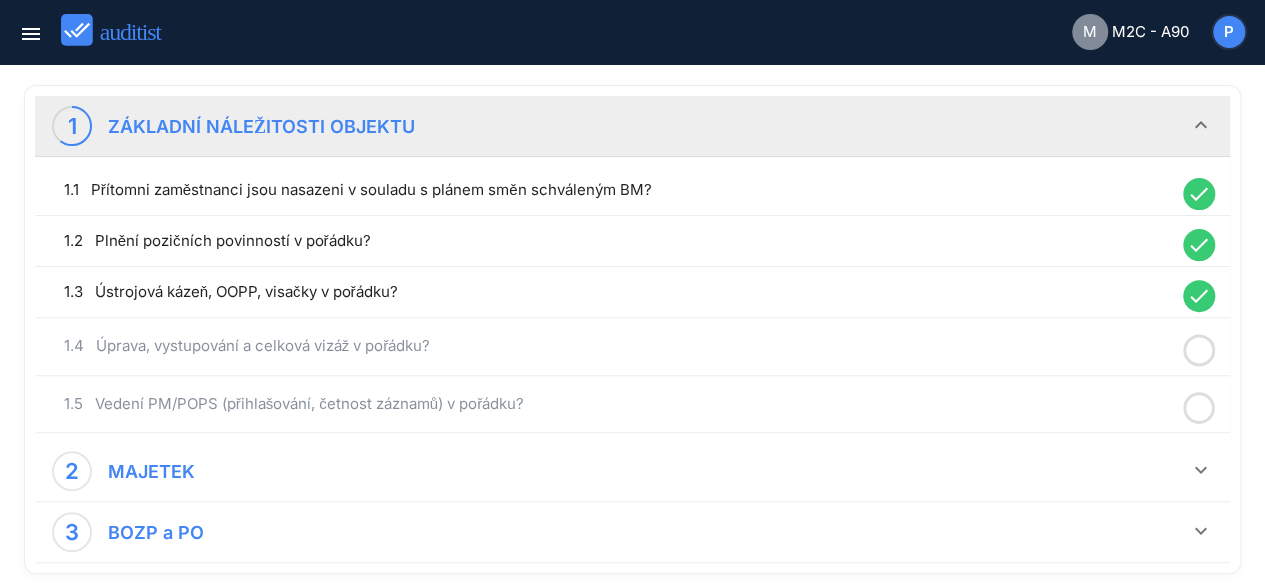 click 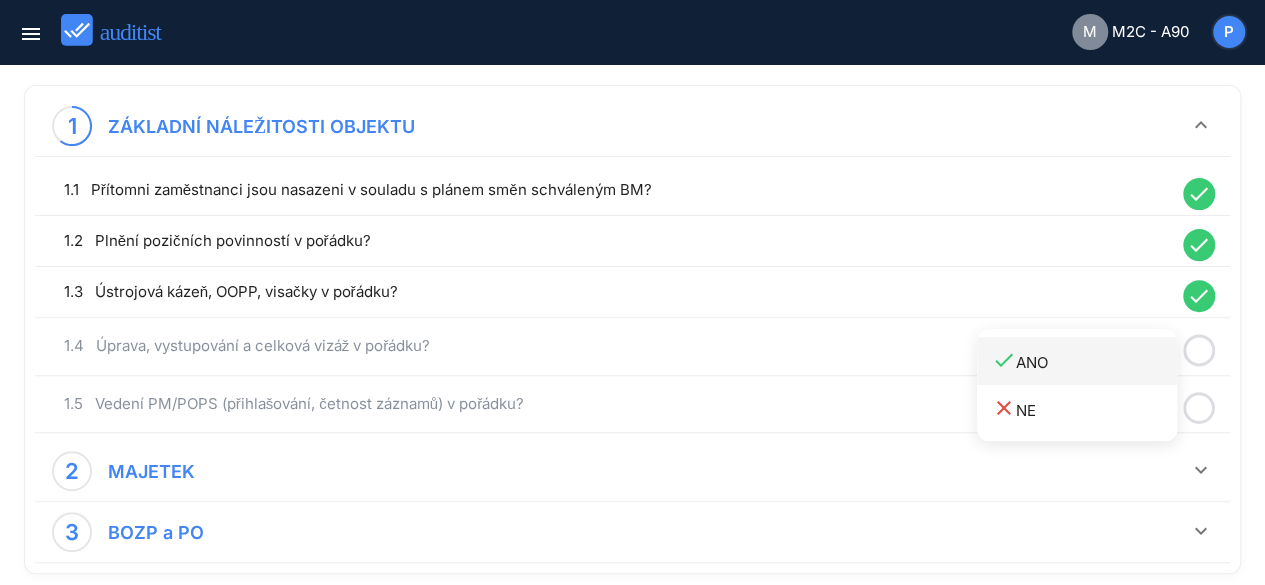 click on "done
ANO" at bounding box center [1084, 361] 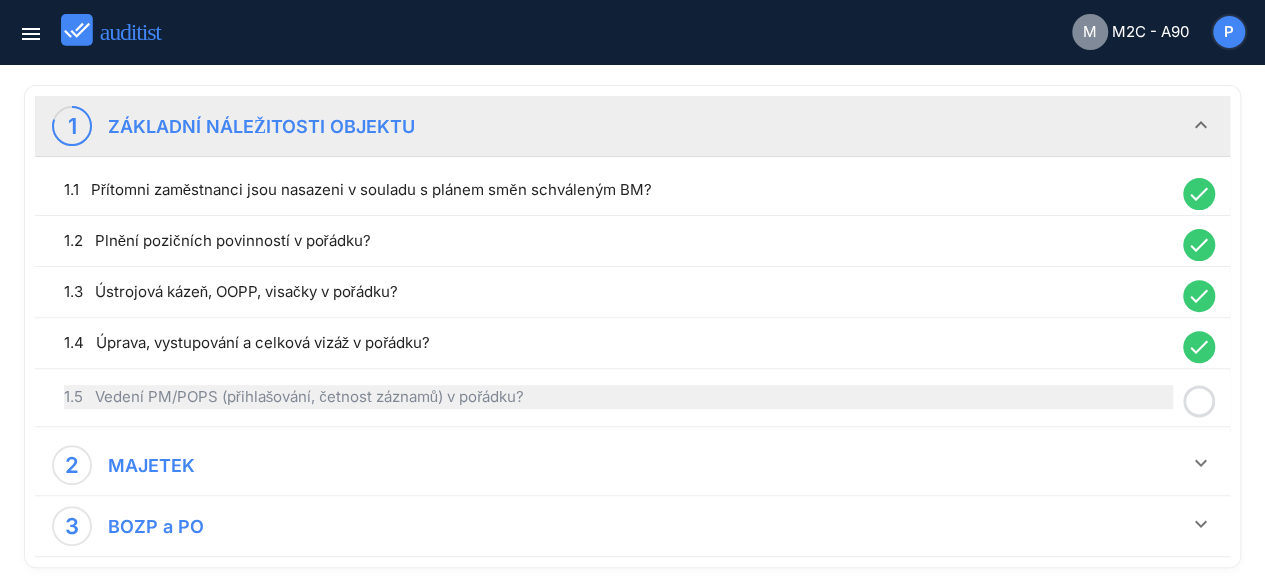 click on "1.5   Vedení PM/POPS (přihlašování, četnost záznamů) v pořádku?" at bounding box center (618, 397) 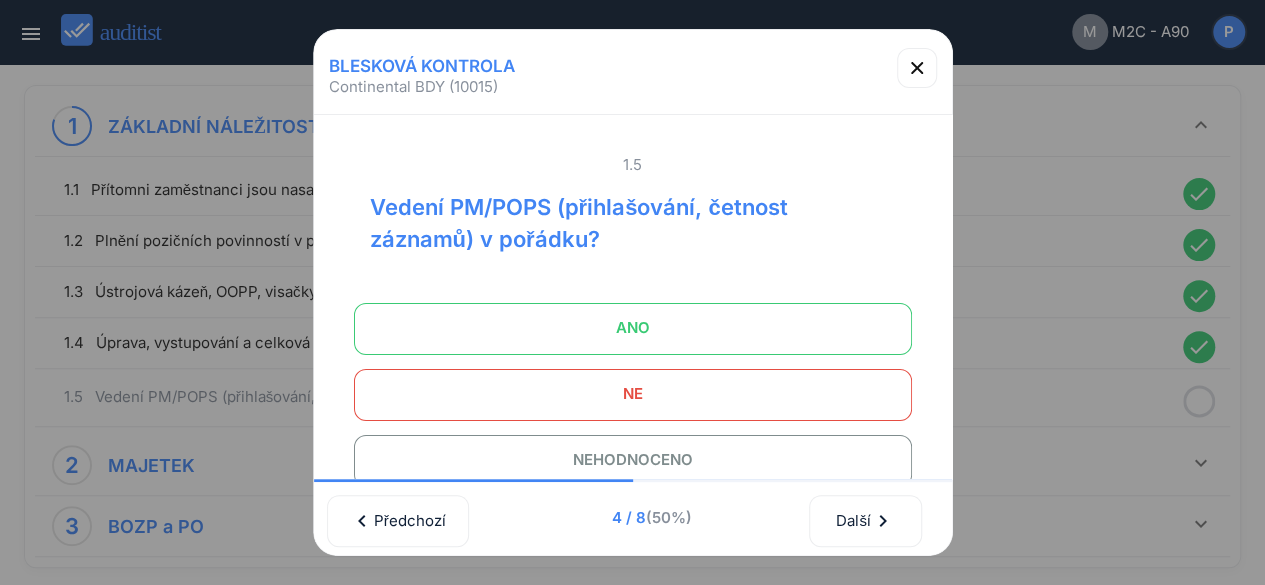 click on "ANO" at bounding box center [633, 328] 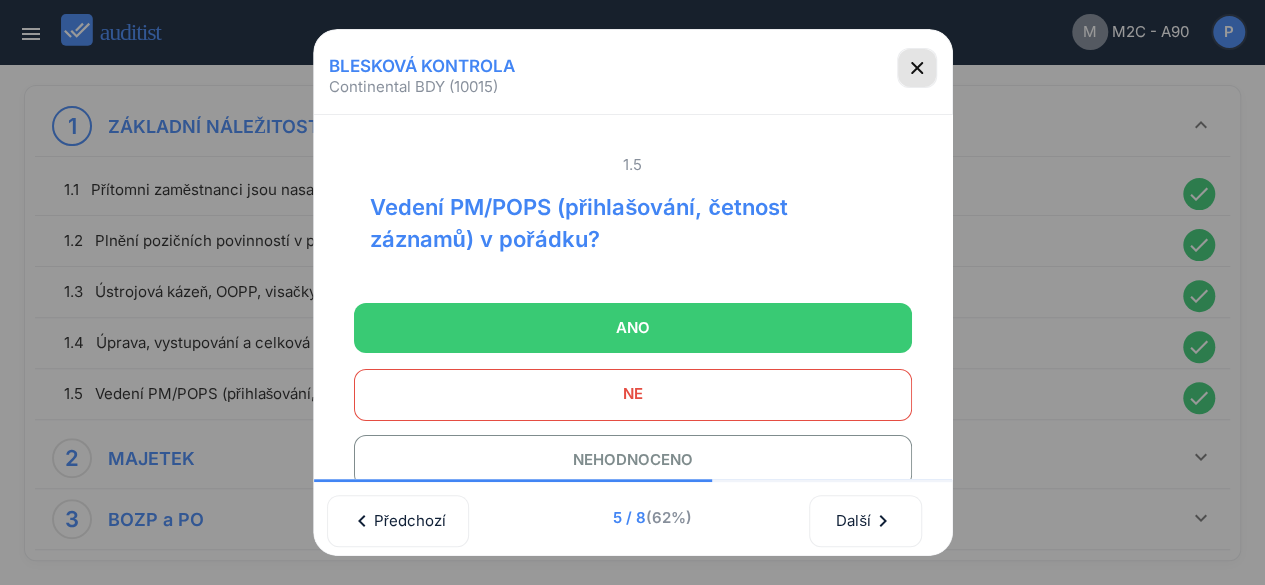 click 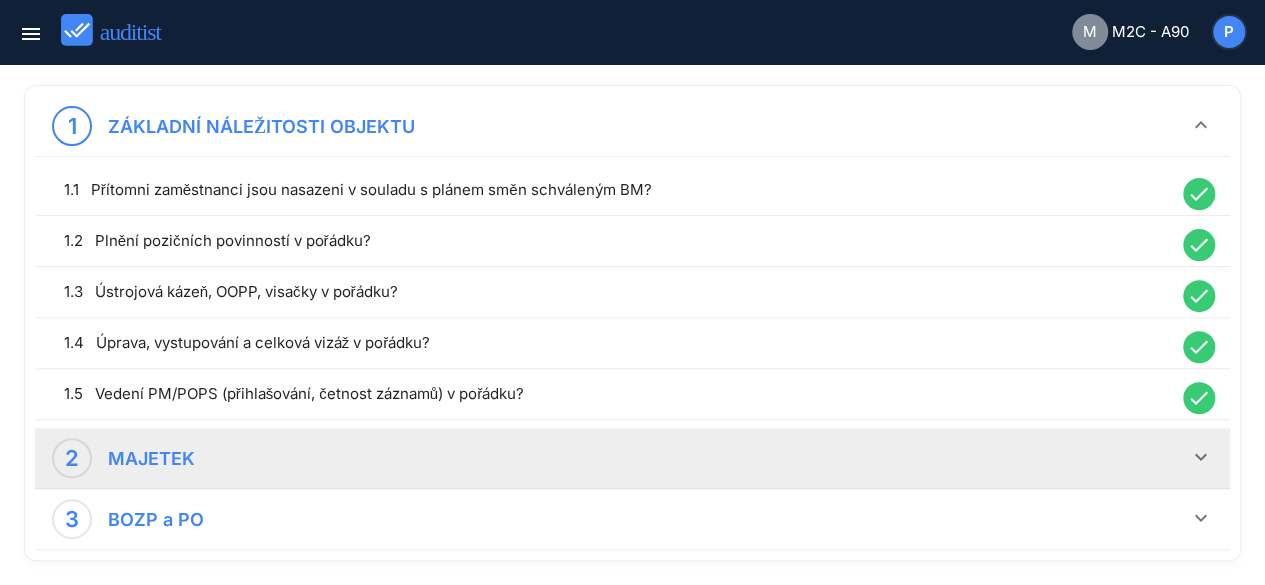 click on "keyboard_arrow_down" at bounding box center (1201, 457) 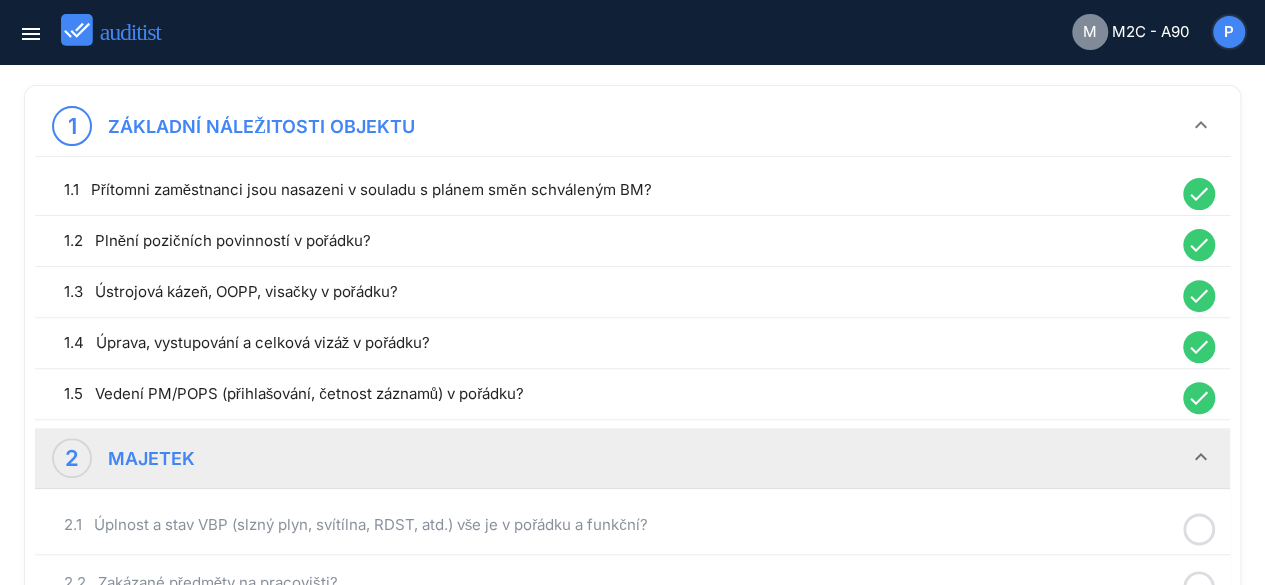 scroll, scrollTop: 400, scrollLeft: 0, axis: vertical 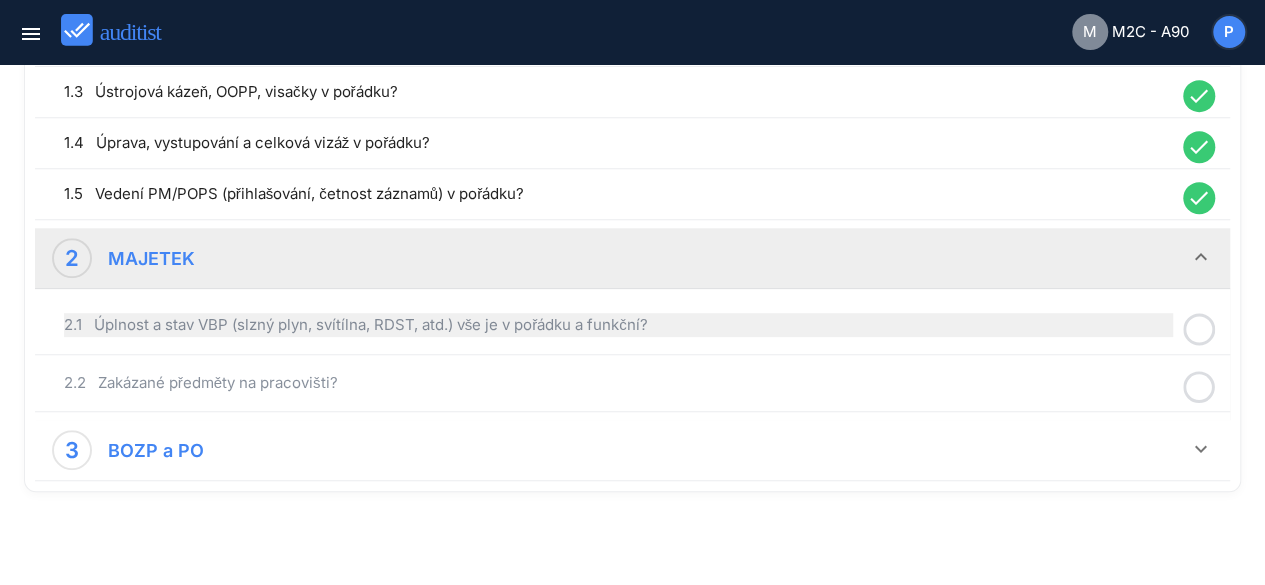 click on "2.1   Úplnost a stav VBP (slzný plyn, svítílna, RDST, atd.) vše je v pořádku a funkční?" at bounding box center (618, 325) 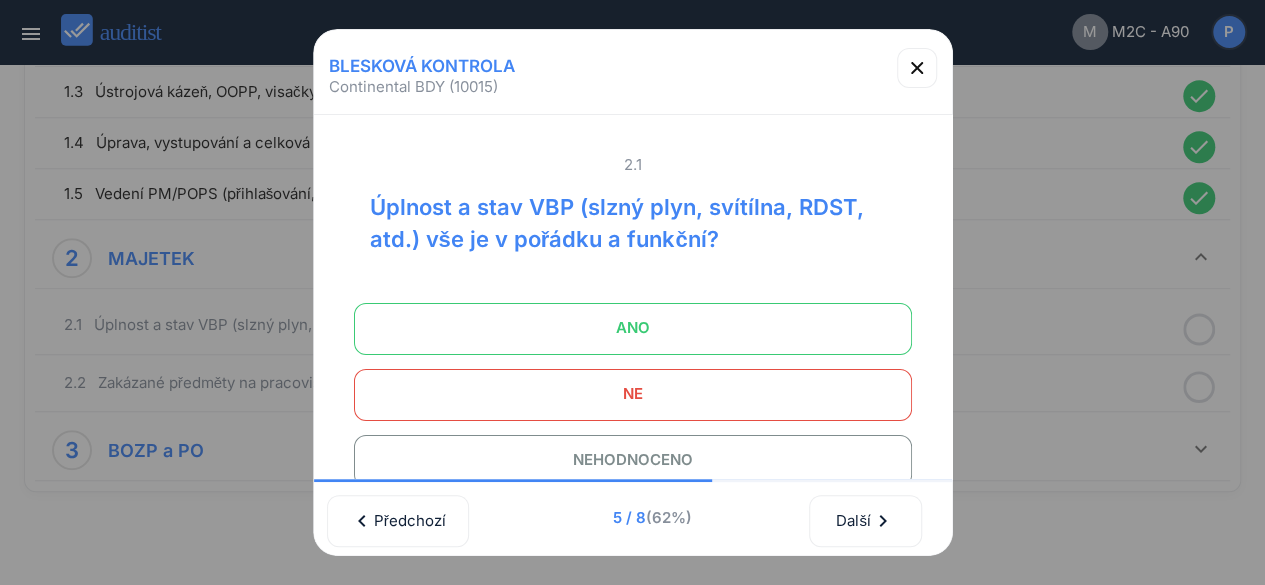 click on "ANO" at bounding box center [633, 328] 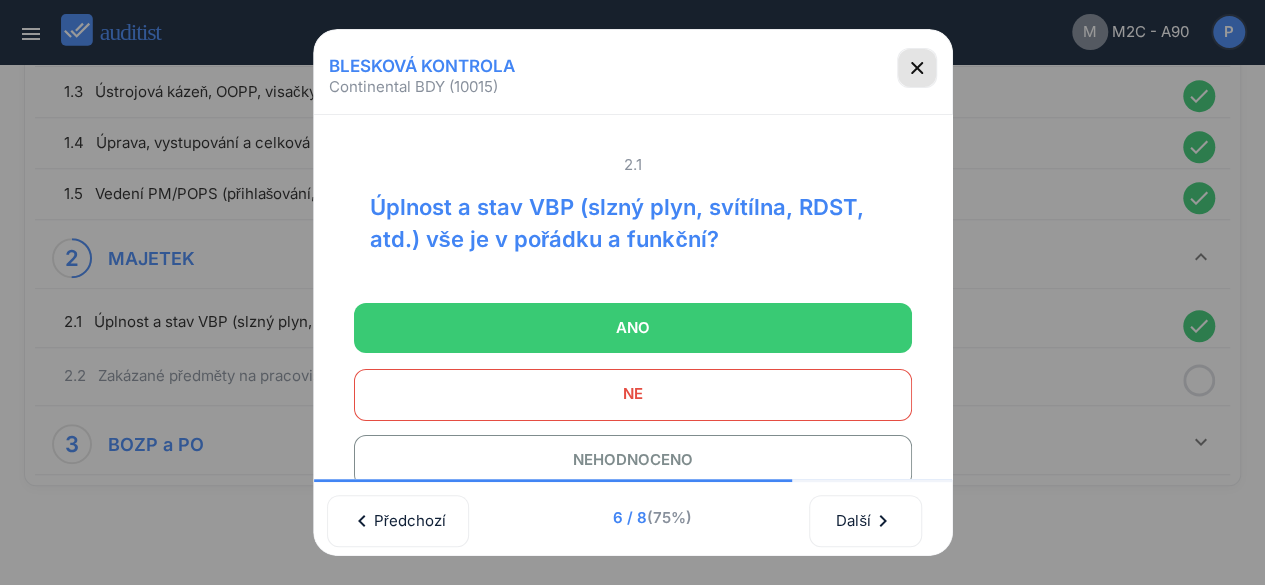 click 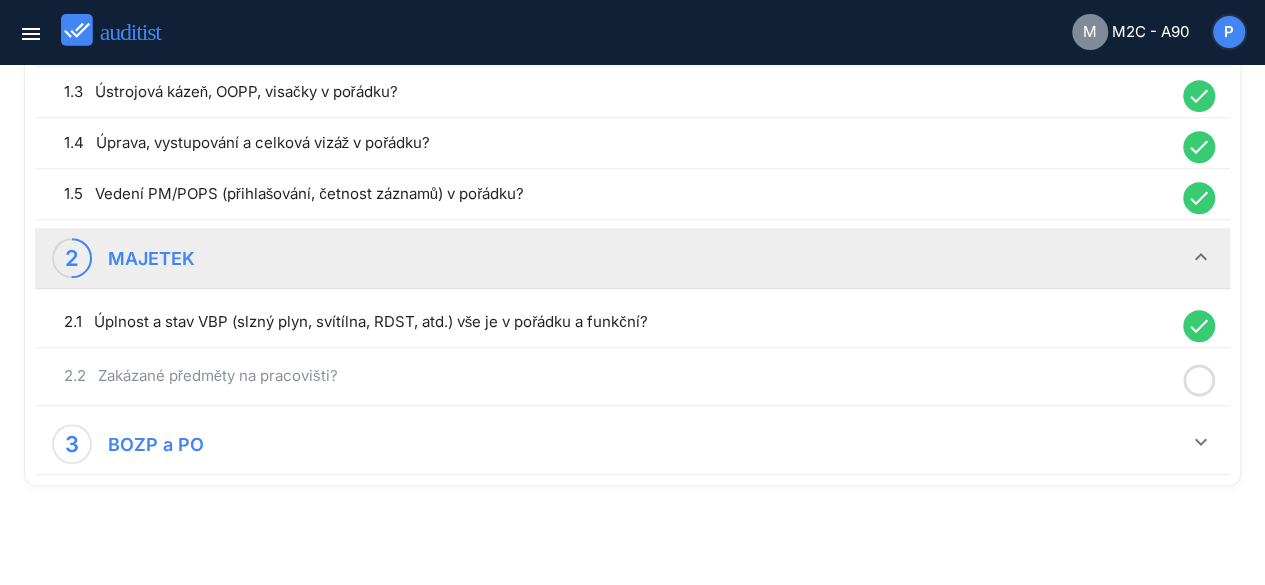 click 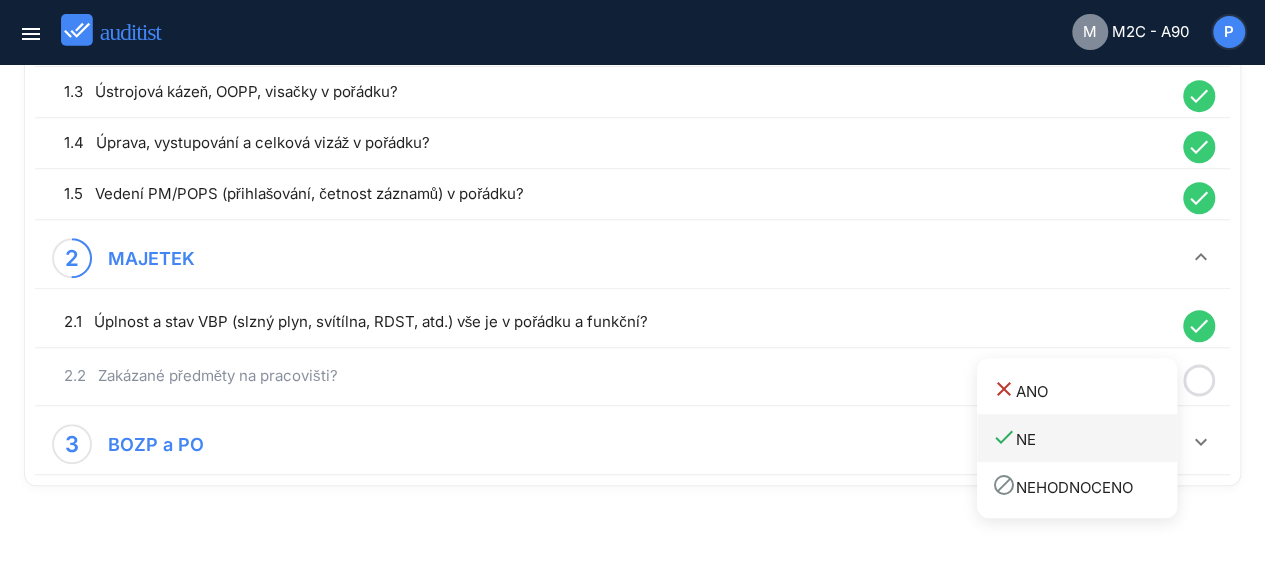 click on "done
NE" at bounding box center (1084, 438) 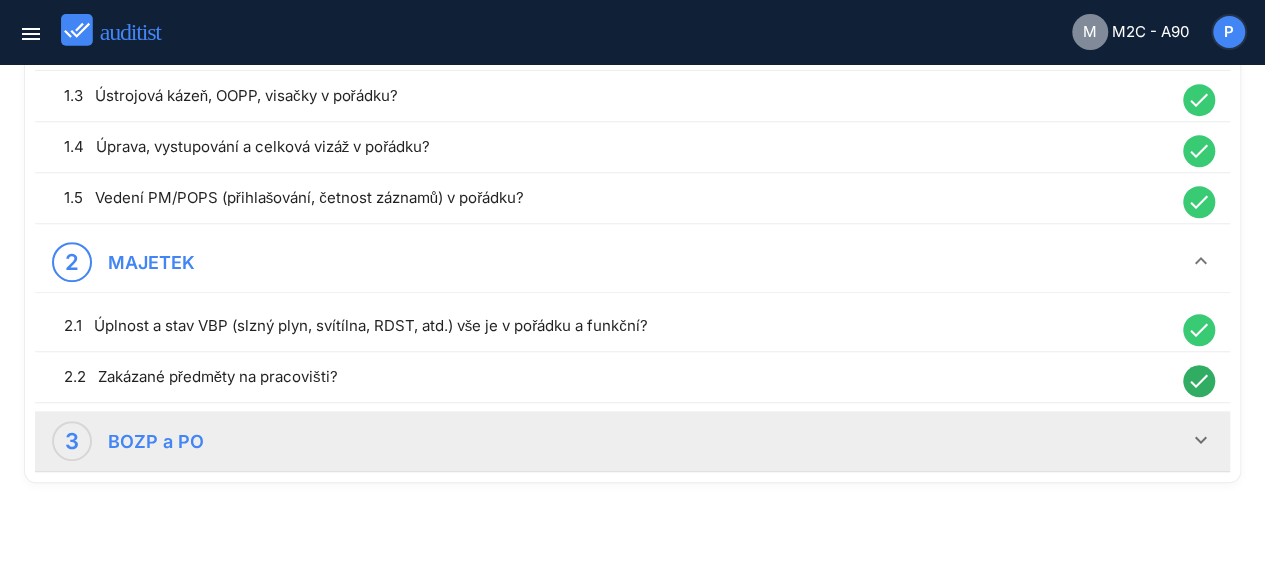 click on "3
BOZP a PO" at bounding box center [620, 441] 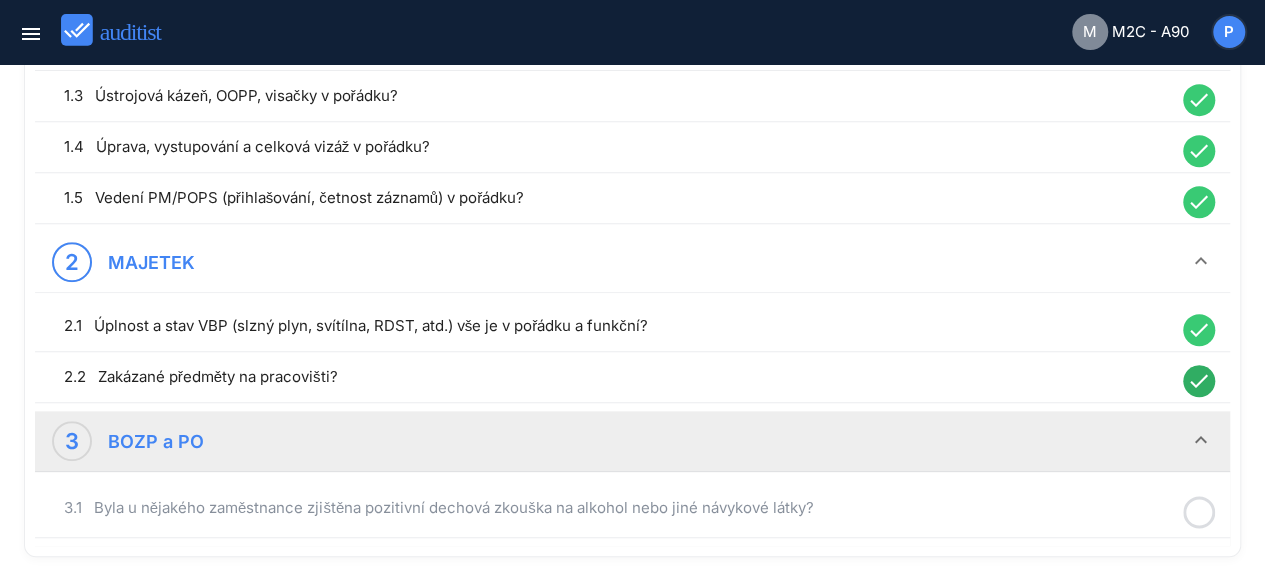 scroll, scrollTop: 468, scrollLeft: 0, axis: vertical 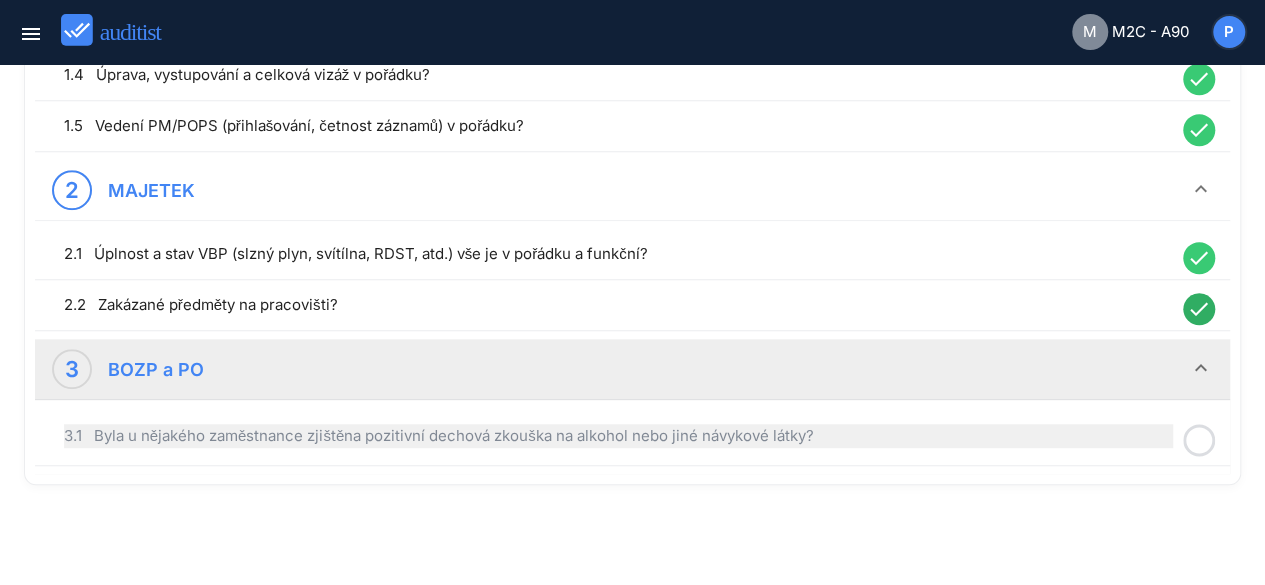 click on "3.1   Byla u nějakého zaměstnance zjištěna pozitivní dechová zkouška na alkohol nebo jiné návykové látky?" at bounding box center [618, 436] 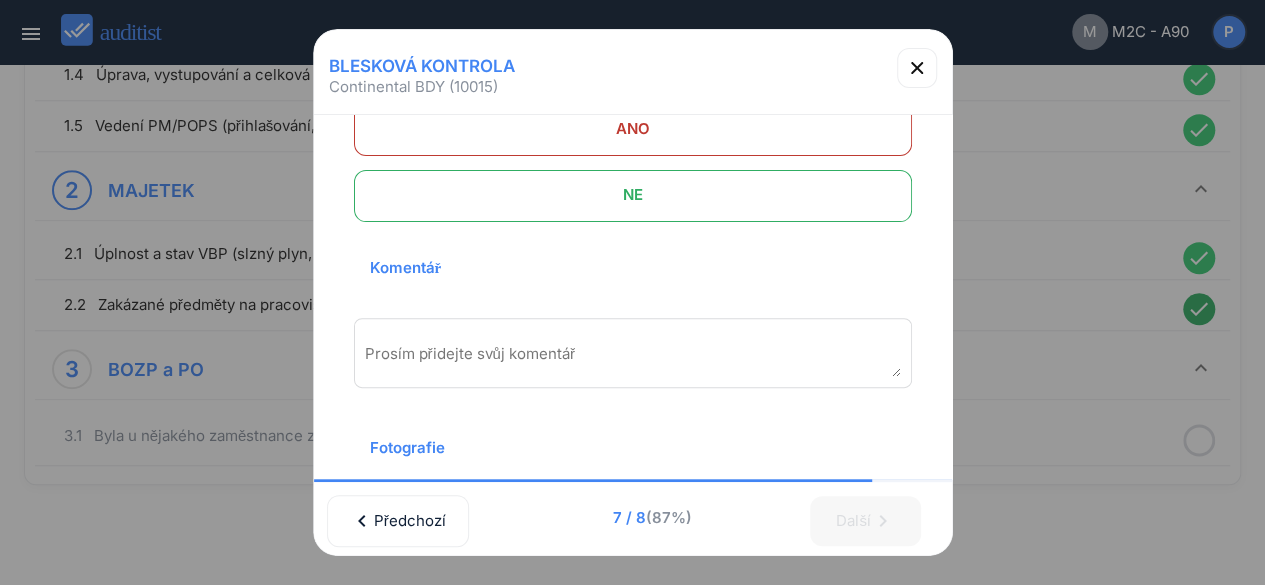 scroll, scrollTop: 300, scrollLeft: 0, axis: vertical 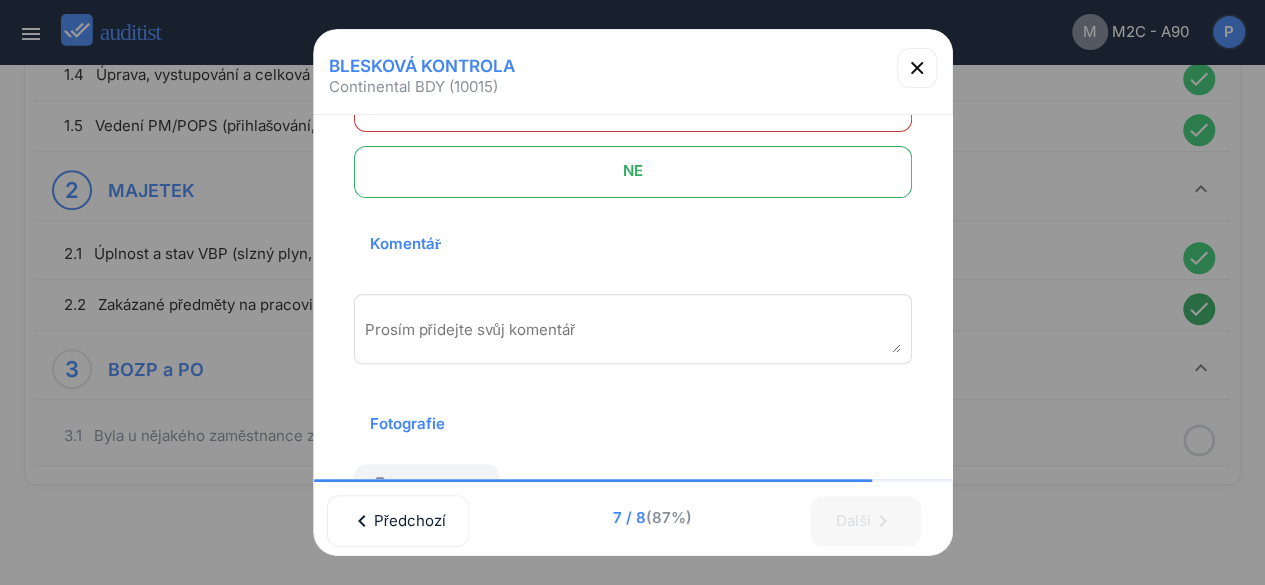 click on "NE" at bounding box center [633, 171] 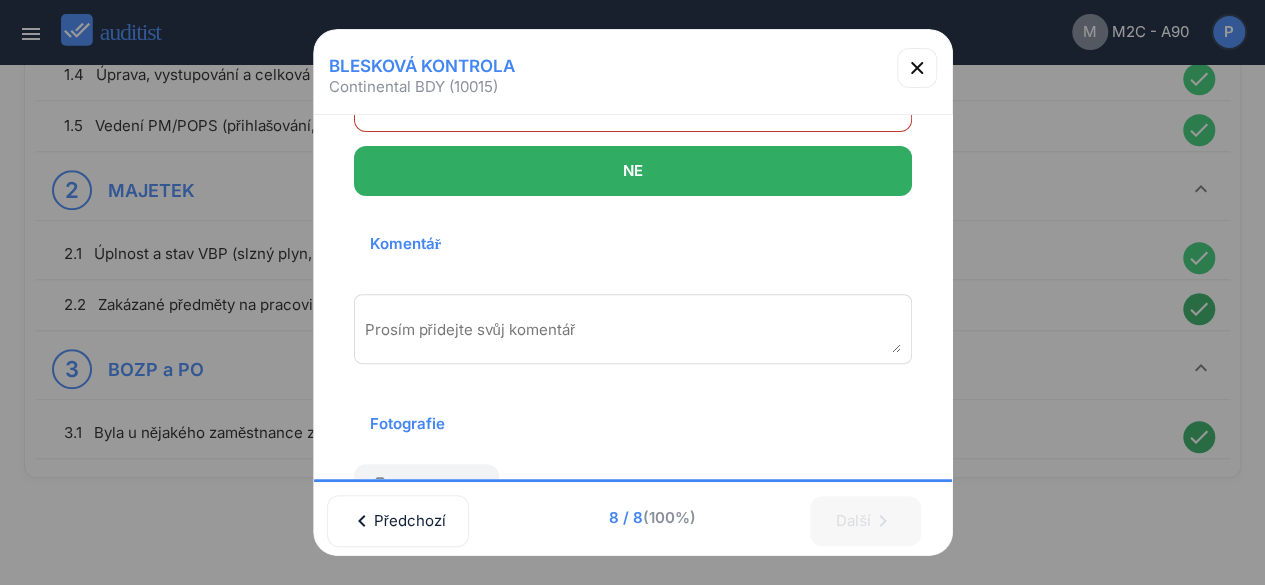 scroll, scrollTop: 462, scrollLeft: 0, axis: vertical 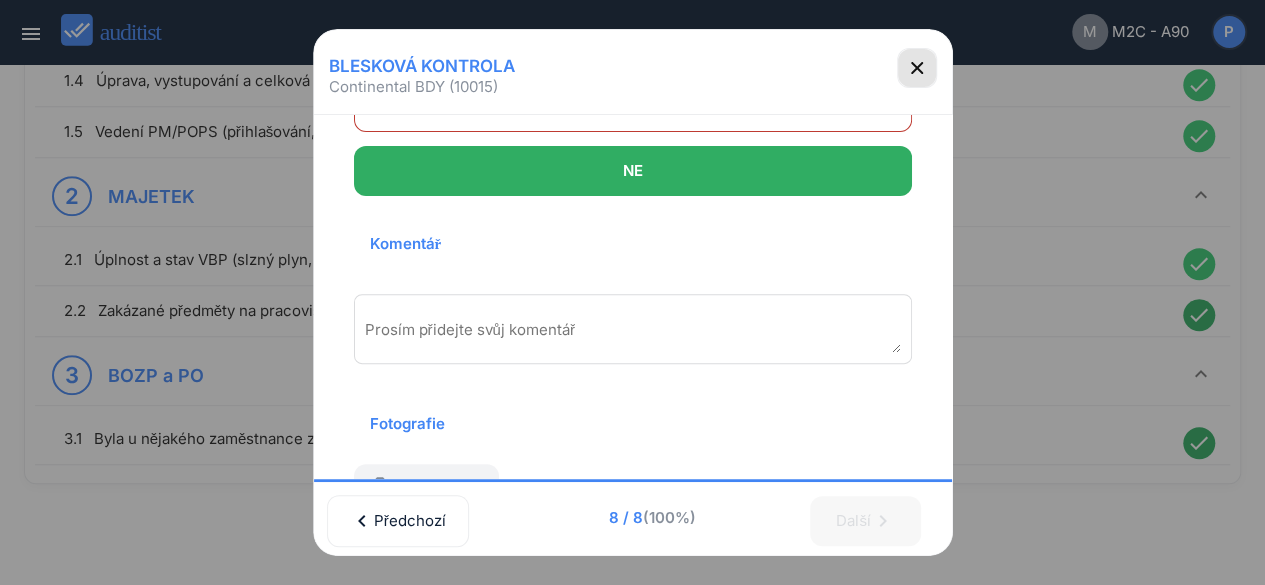 click at bounding box center (917, 68) 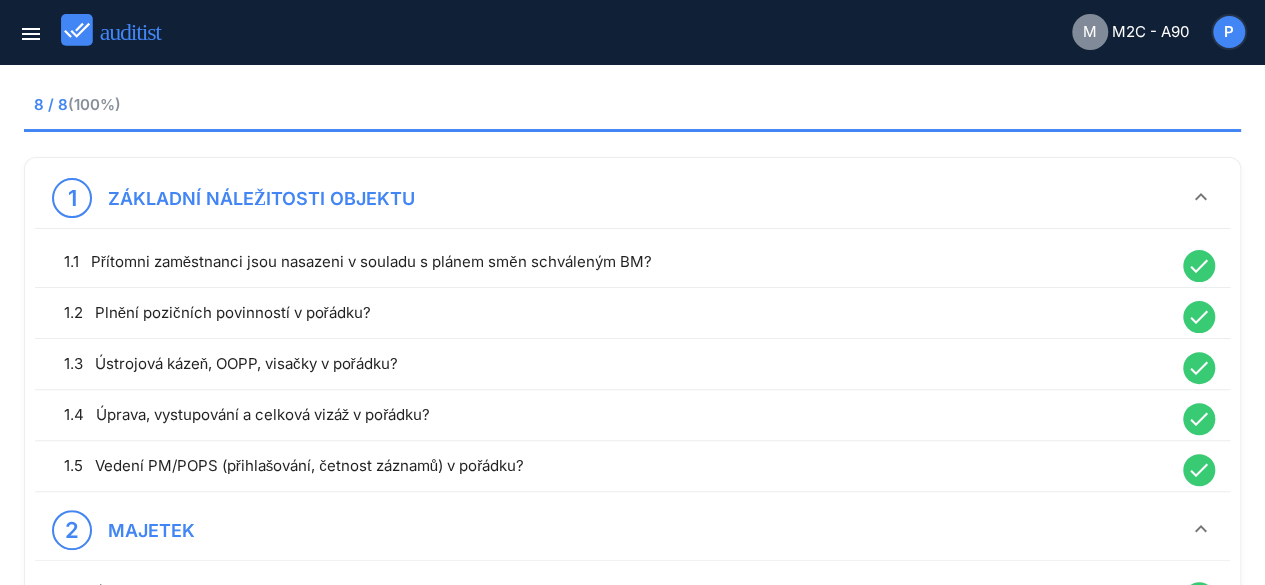scroll, scrollTop: 0, scrollLeft: 0, axis: both 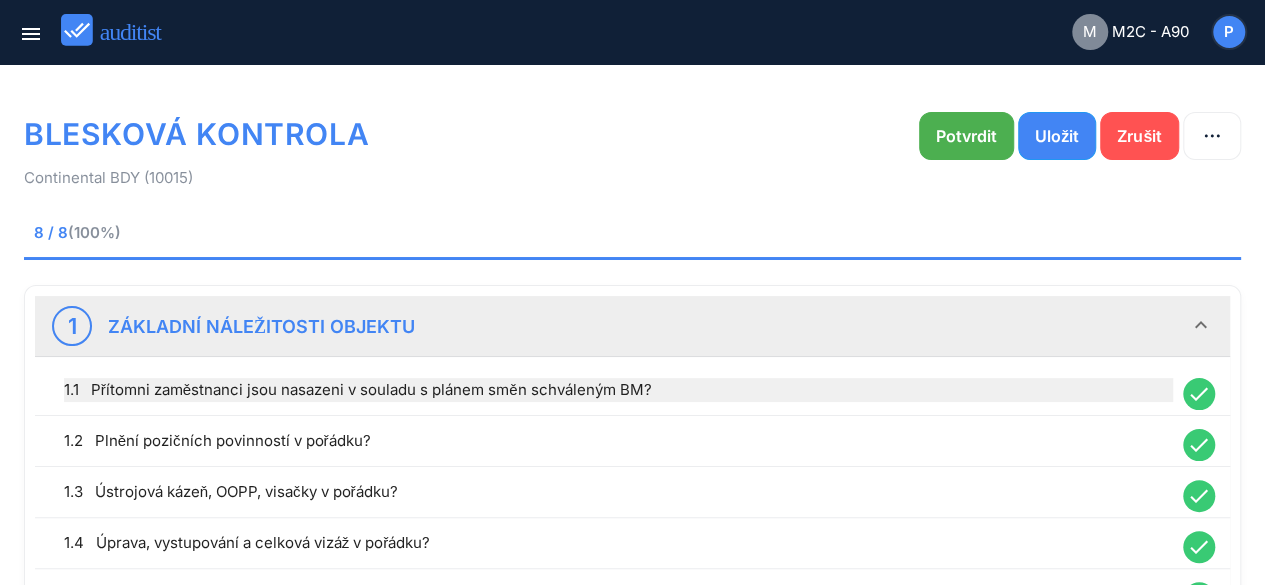 click on "1.1   Přítomni zaměstnanci jsou nasazeni v souladu s plánem směn schváleným BM?" at bounding box center (618, 390) 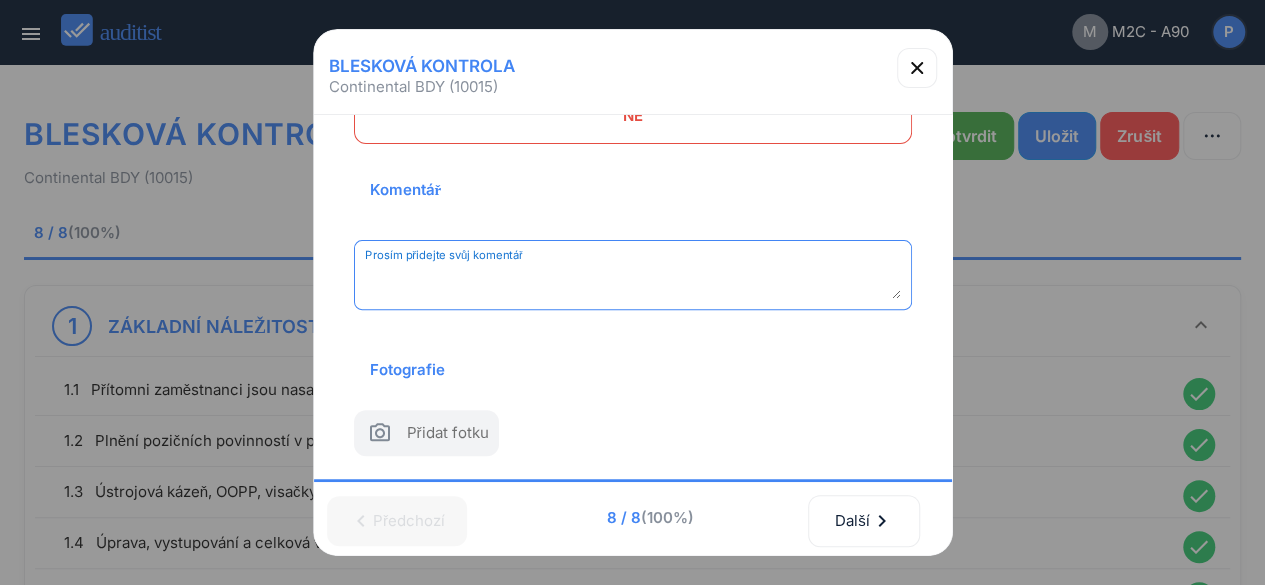 click at bounding box center [633, 282] 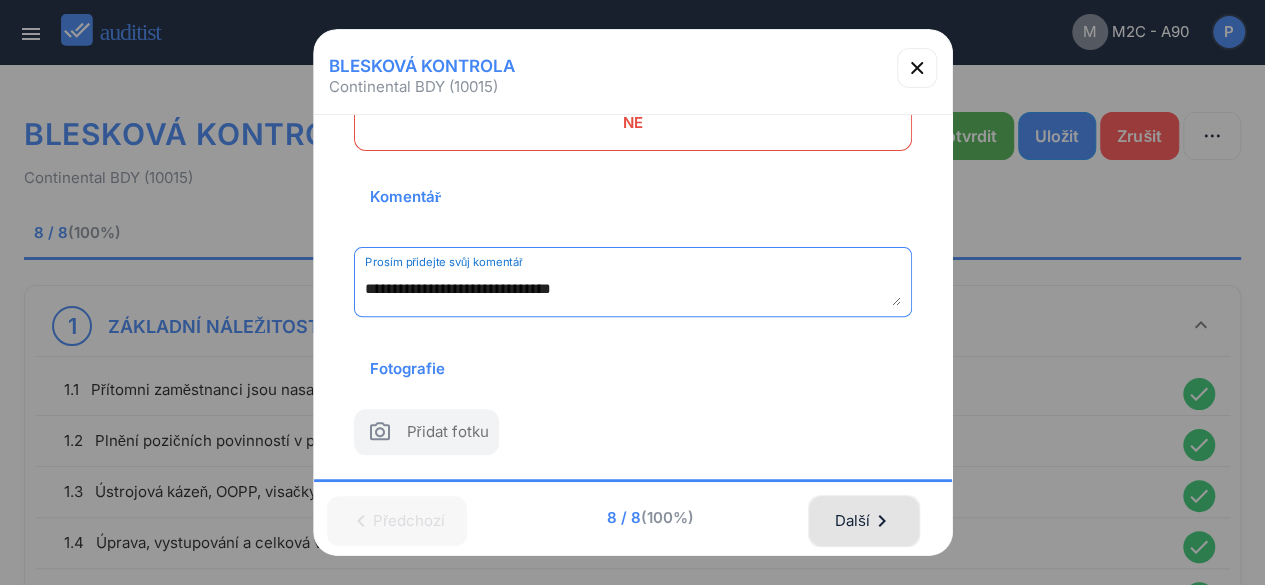 type on "**********" 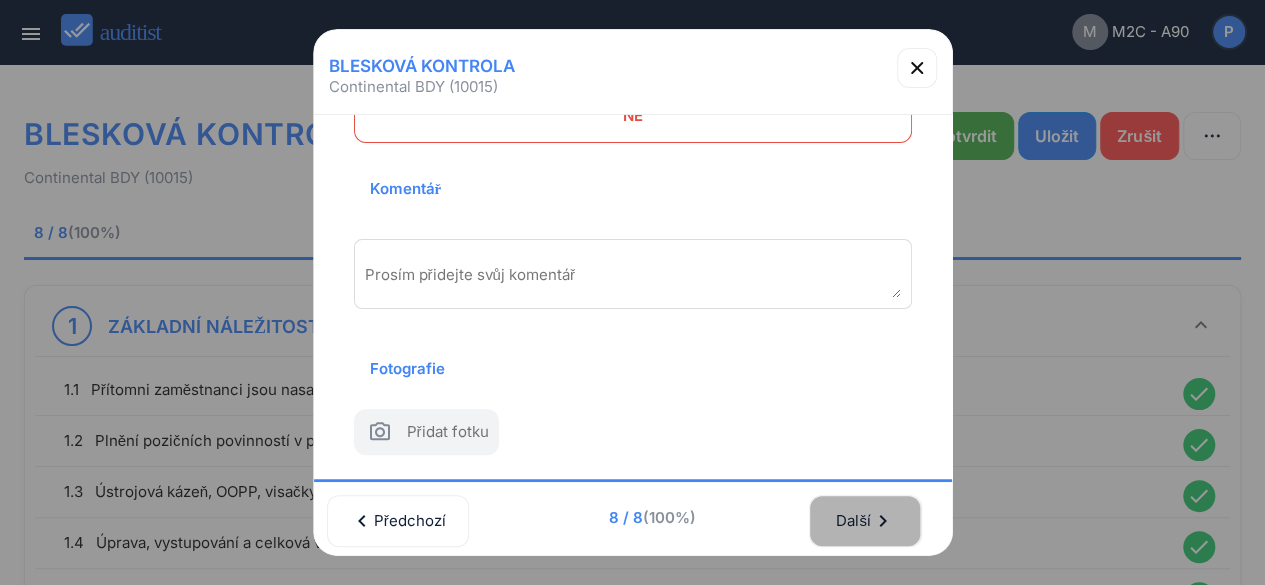 scroll, scrollTop: 274, scrollLeft: 0, axis: vertical 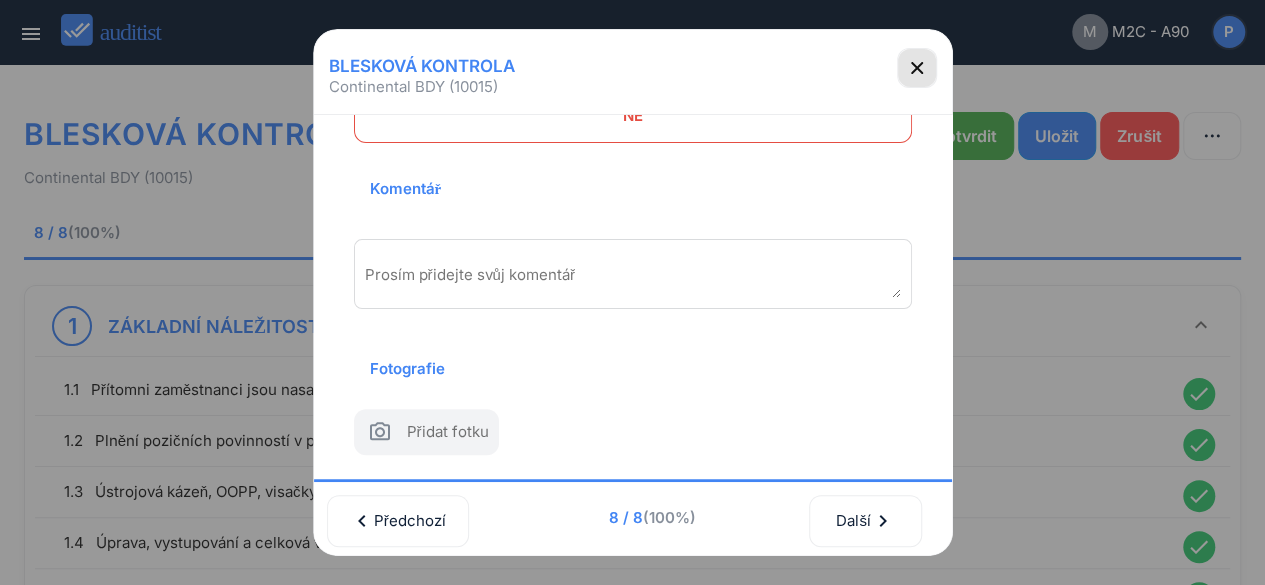 click 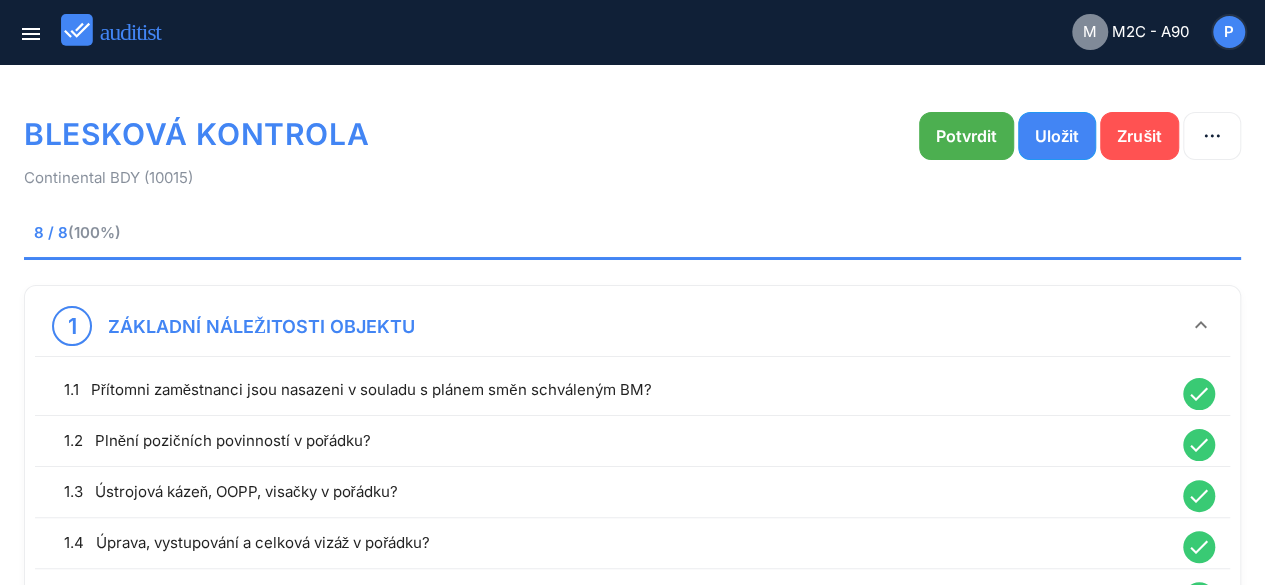 scroll, scrollTop: 300, scrollLeft: 0, axis: vertical 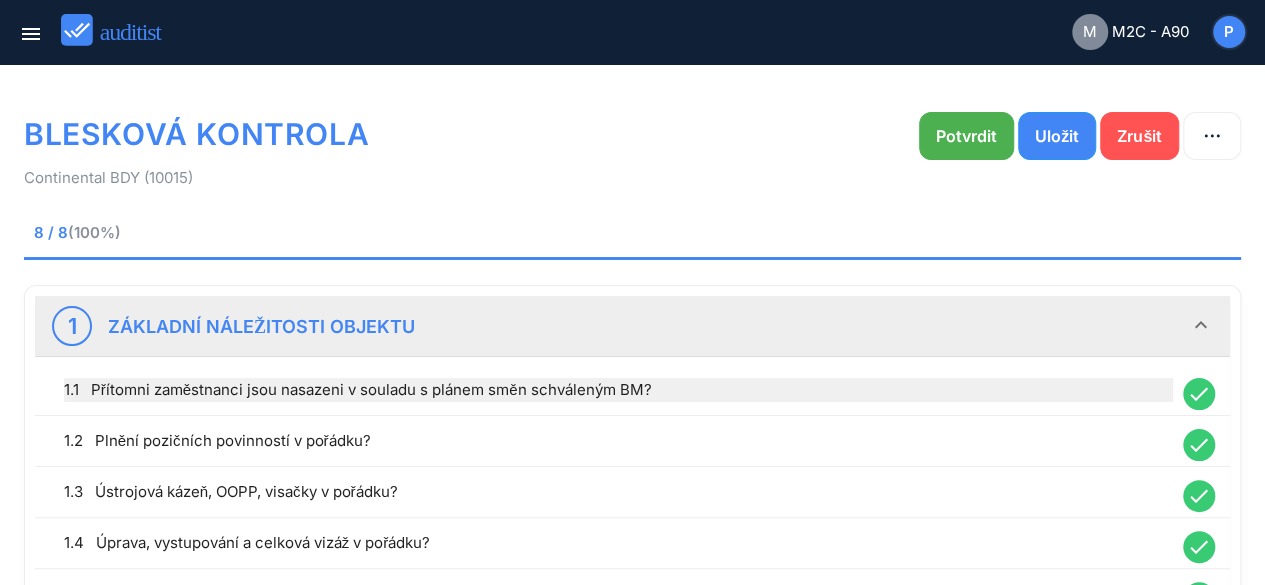 click on "1.1   Přítomni zaměstnanci jsou nasazeni v souladu s plánem směn schváleným BM?" at bounding box center [618, 390] 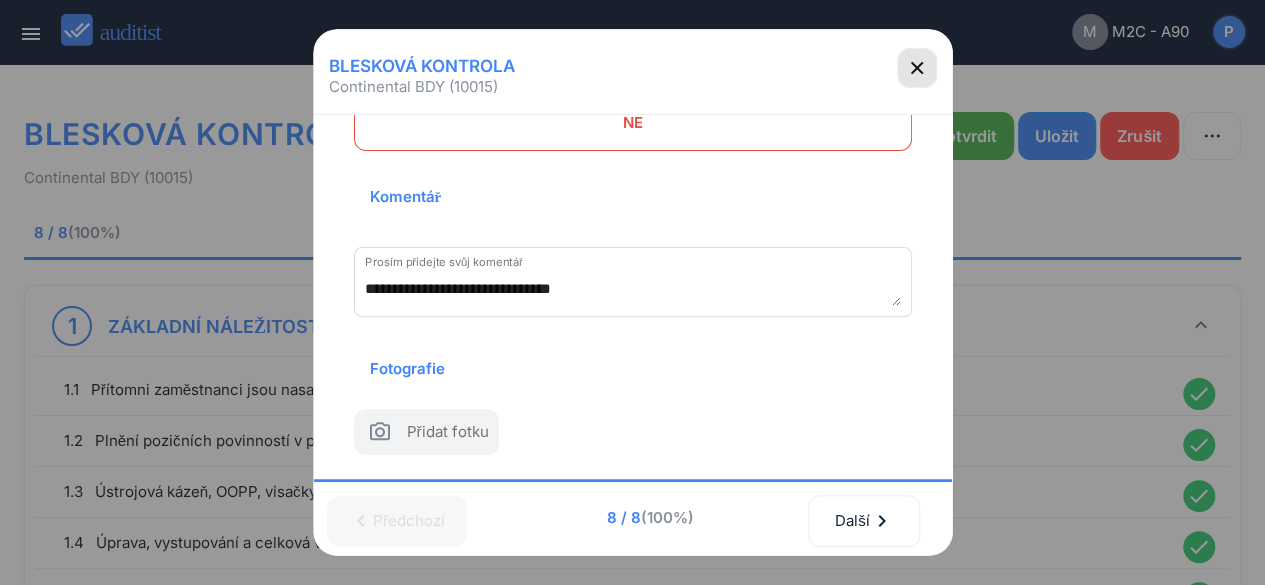 click 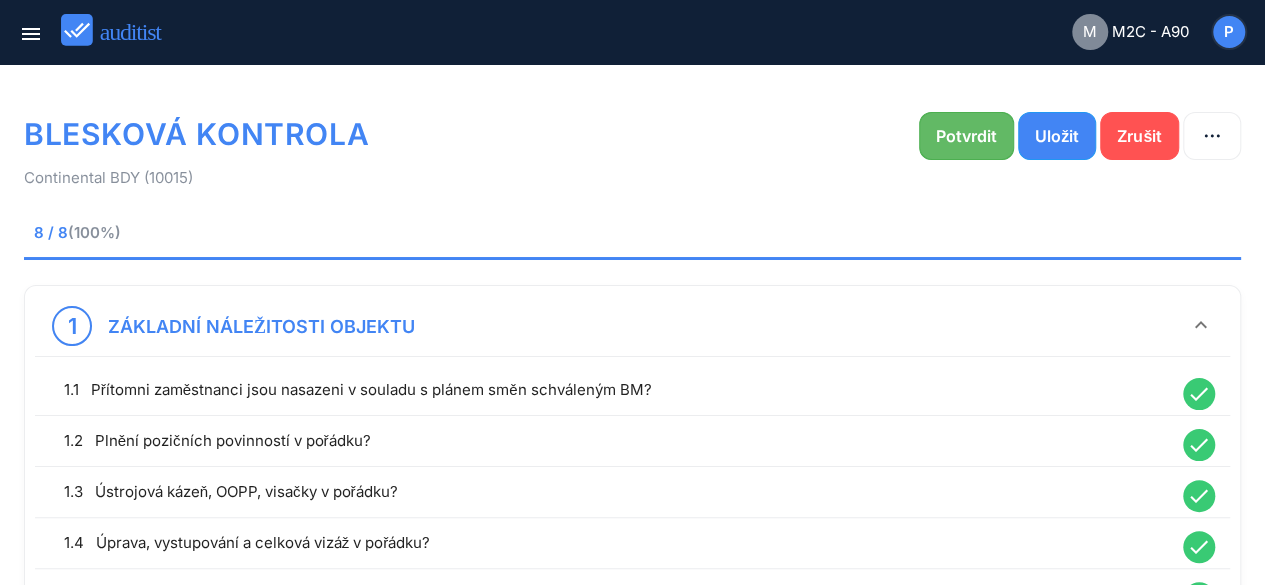 click on "Potvrdit" at bounding box center (966, 136) 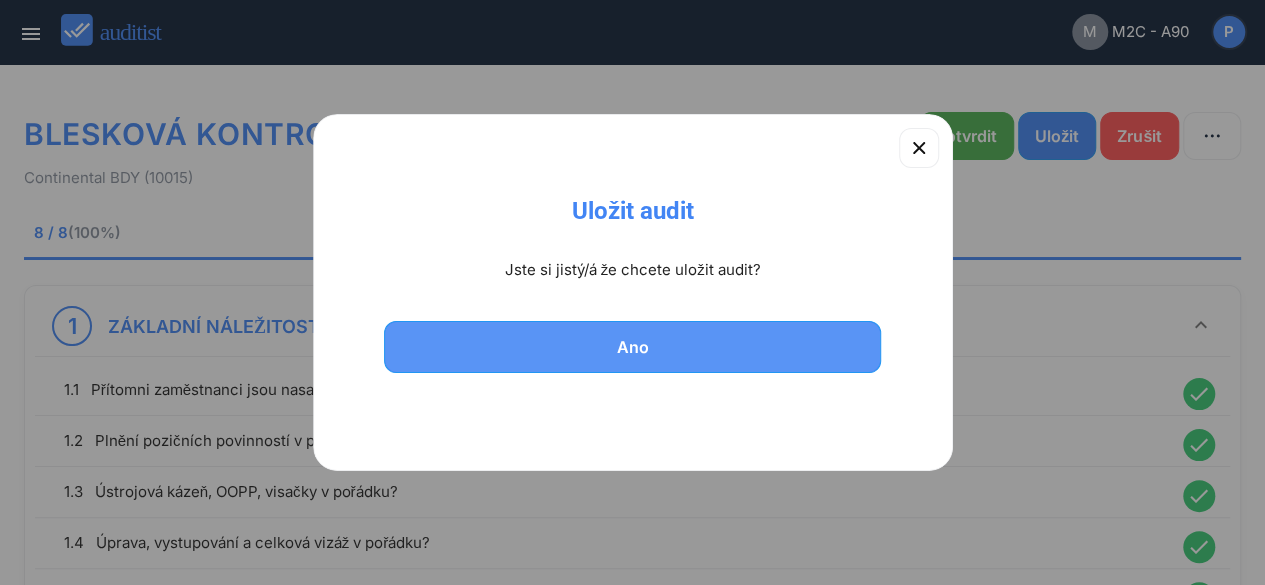 click on "Ano" at bounding box center (633, 347) 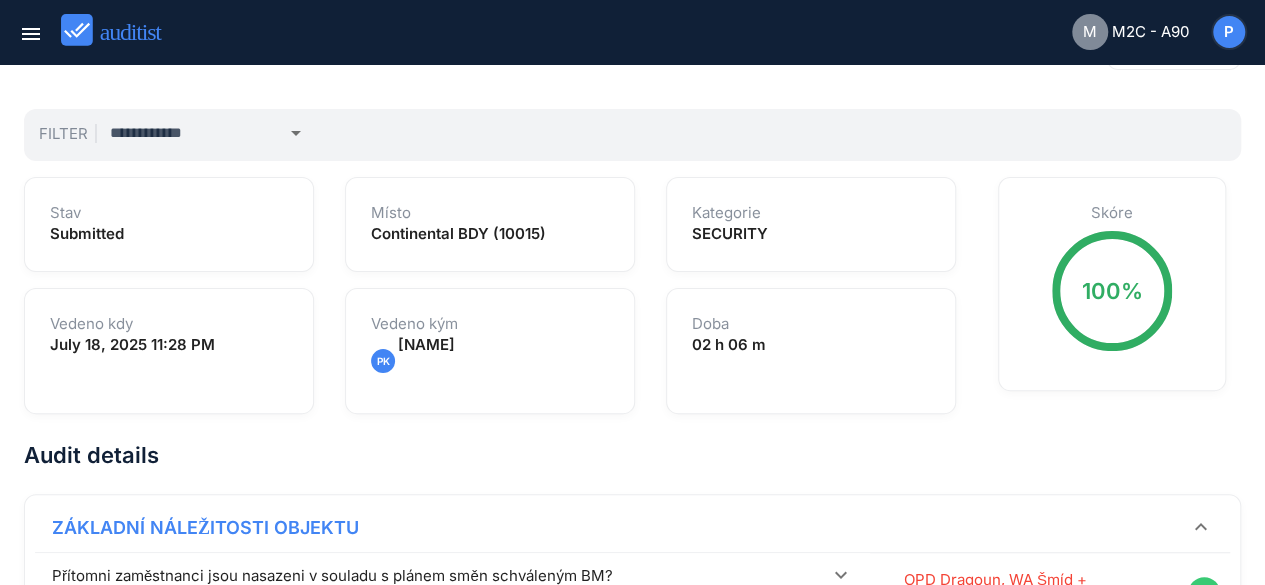 scroll, scrollTop: 0, scrollLeft: 0, axis: both 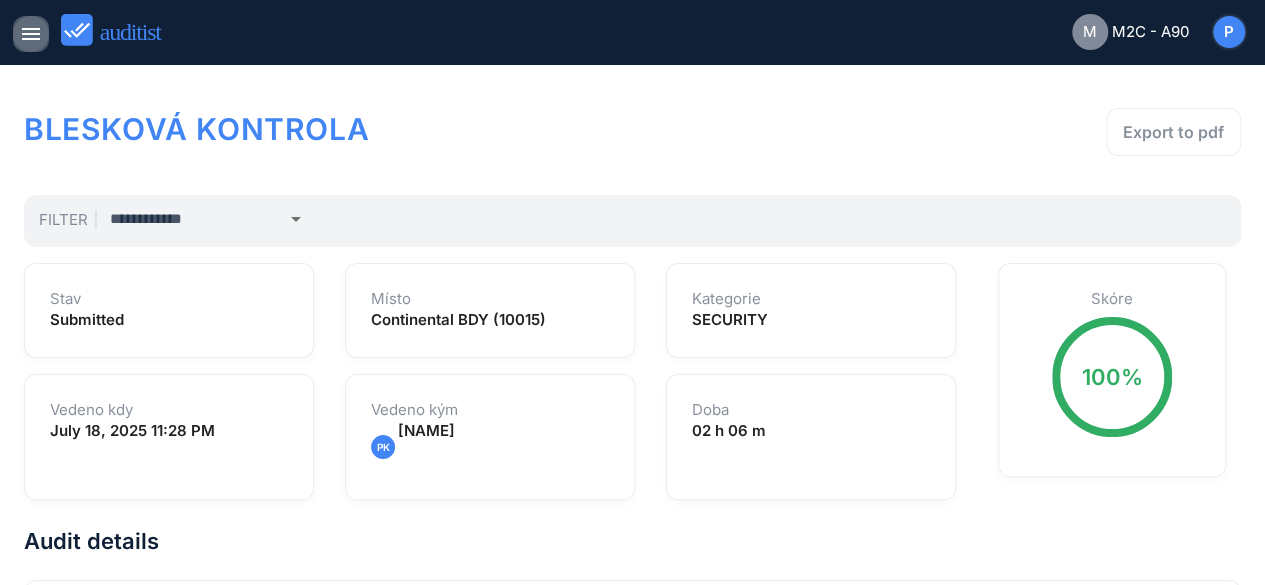 click on "menu" at bounding box center [31, 34] 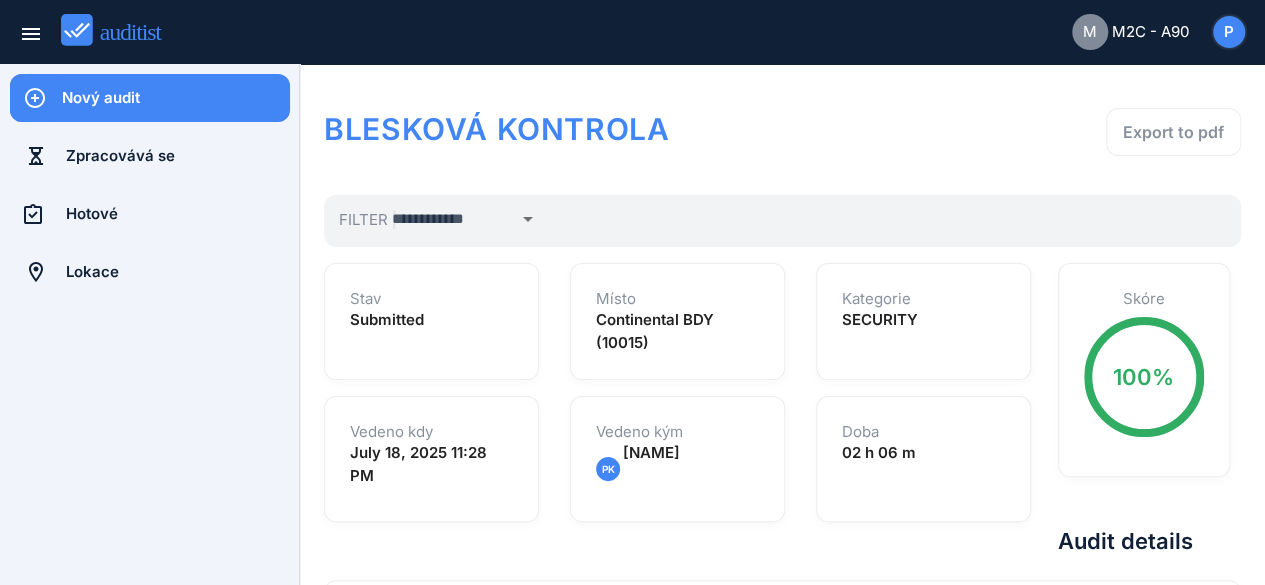 click at bounding box center [150, 449] 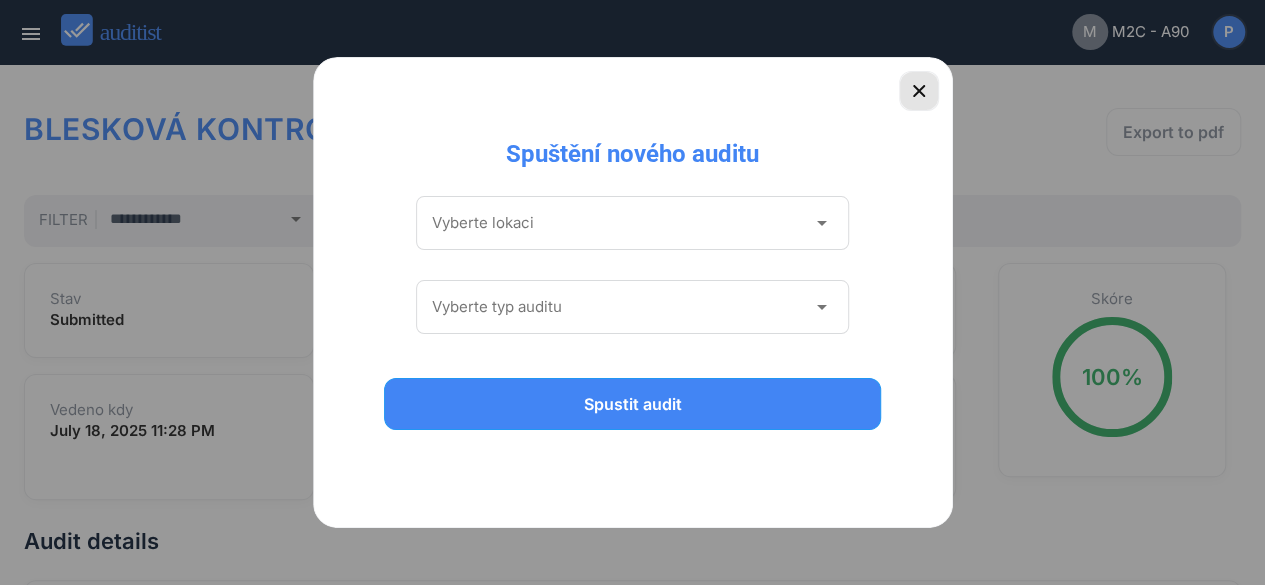 click 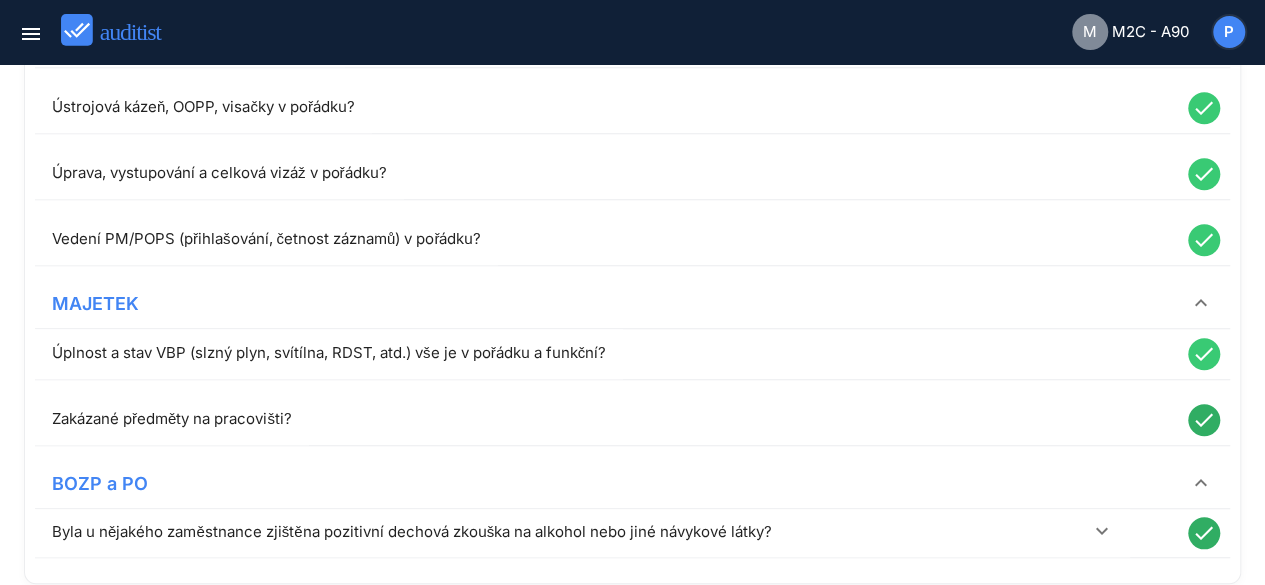 scroll, scrollTop: 738, scrollLeft: 0, axis: vertical 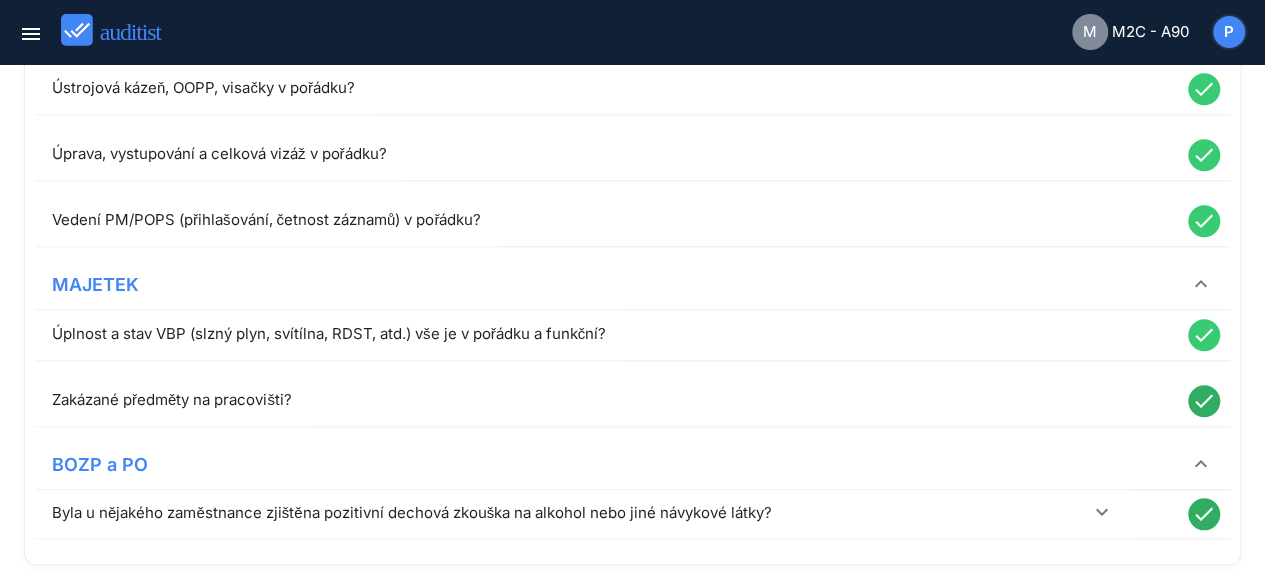 click on "keyboard_arrow_down" at bounding box center (1101, 512) 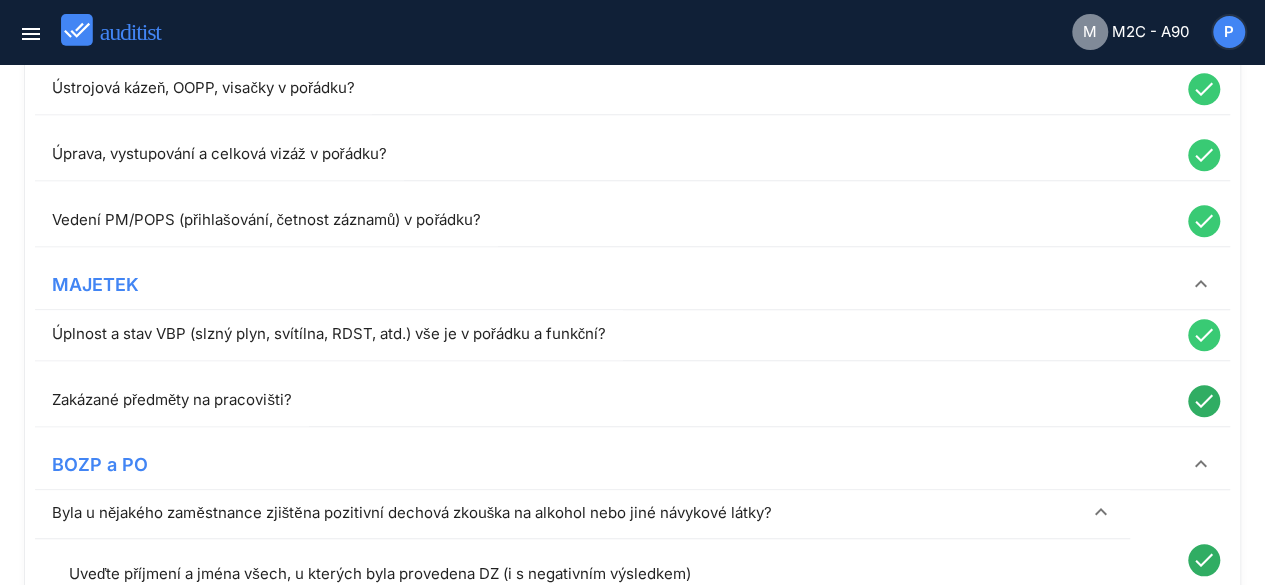 click on "keyboard_arrow_down" at bounding box center (1101, 512) 